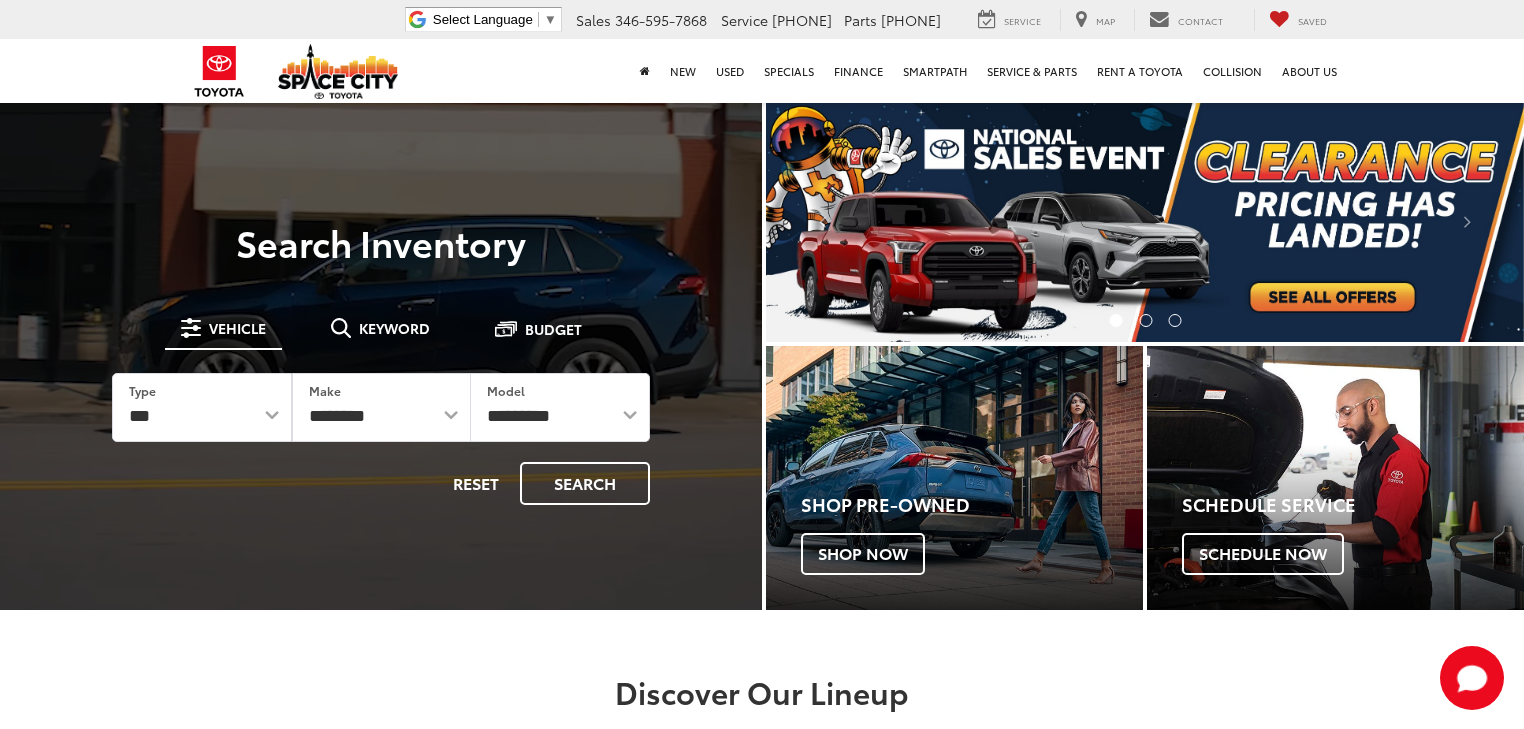 scroll, scrollTop: 0, scrollLeft: 0, axis: both 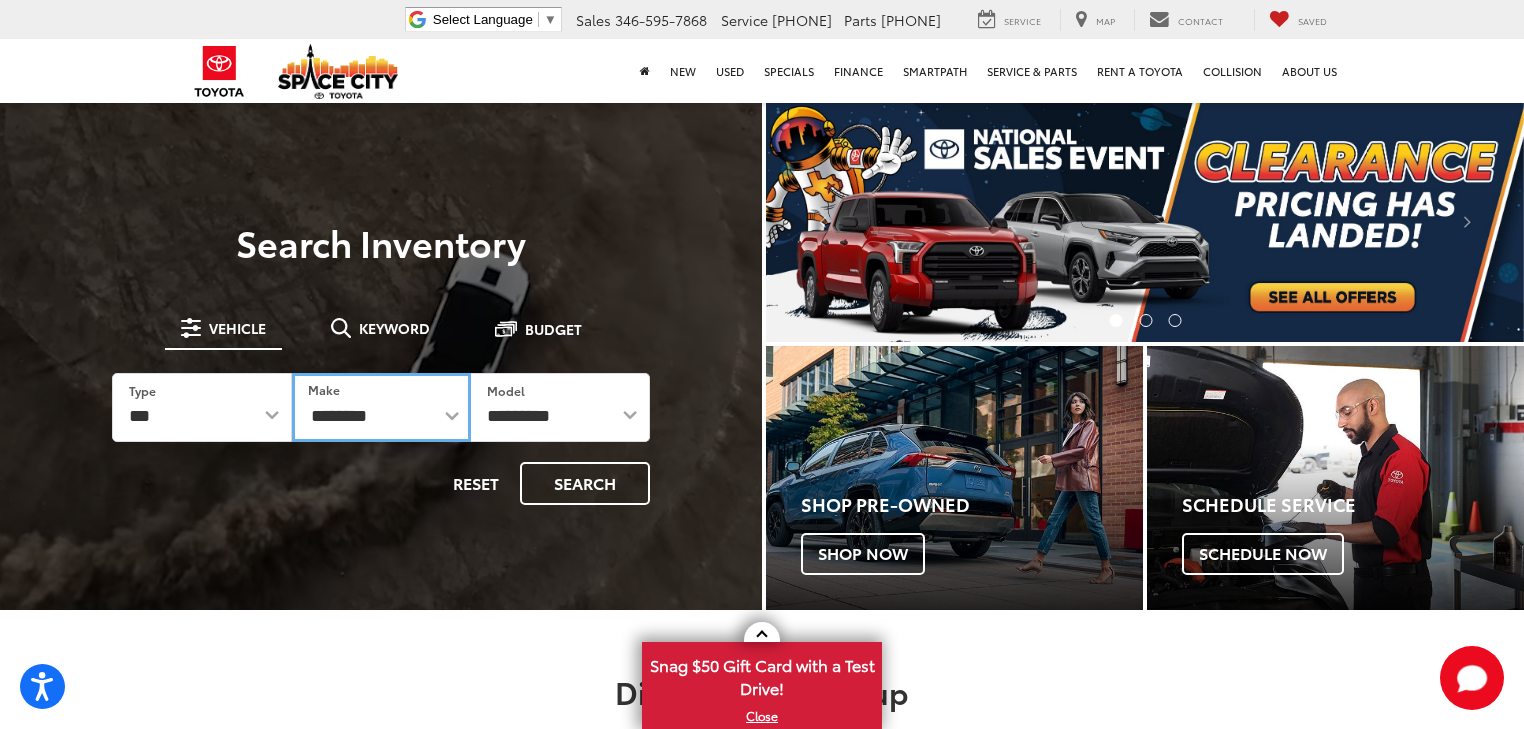 click on "**********" at bounding box center [381, 407] 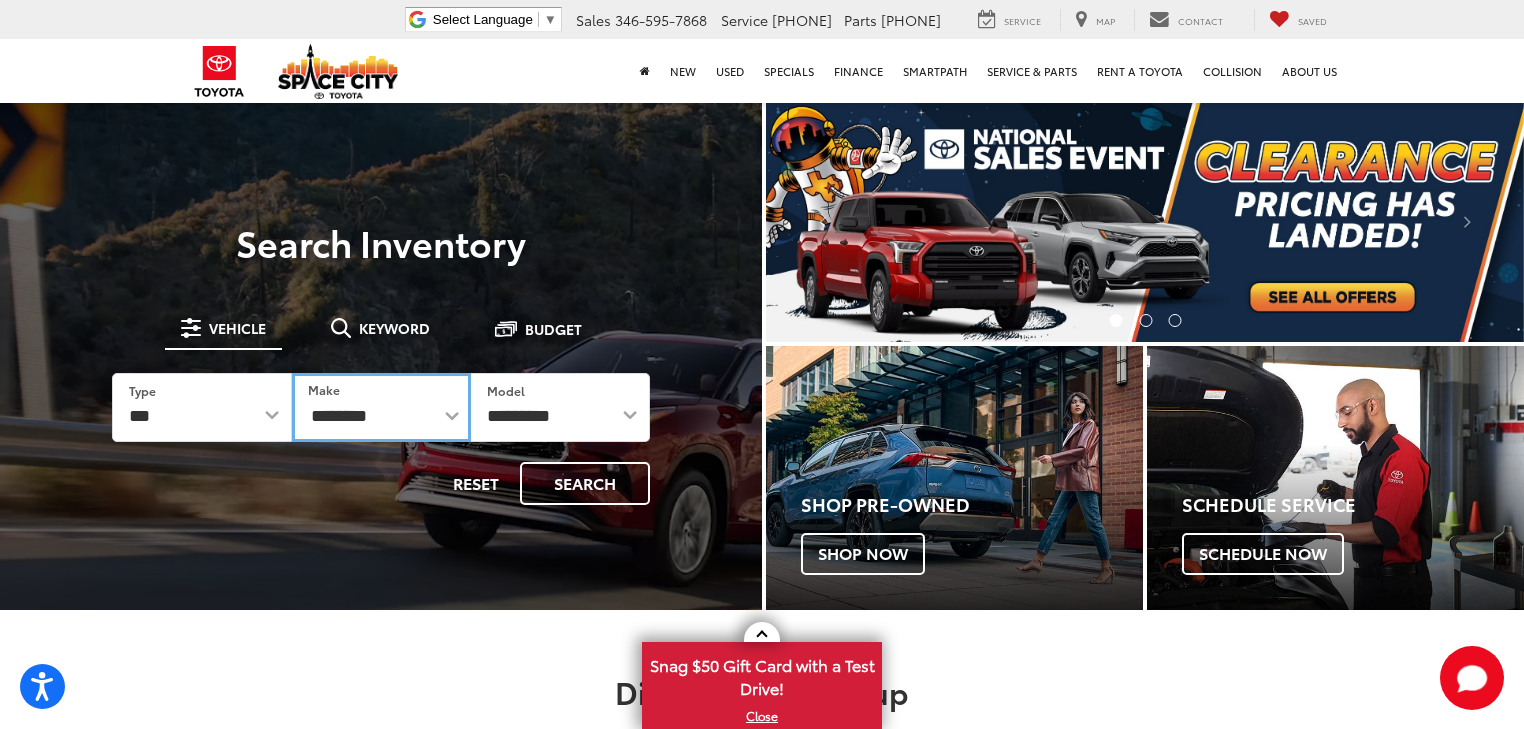 select on "*****" 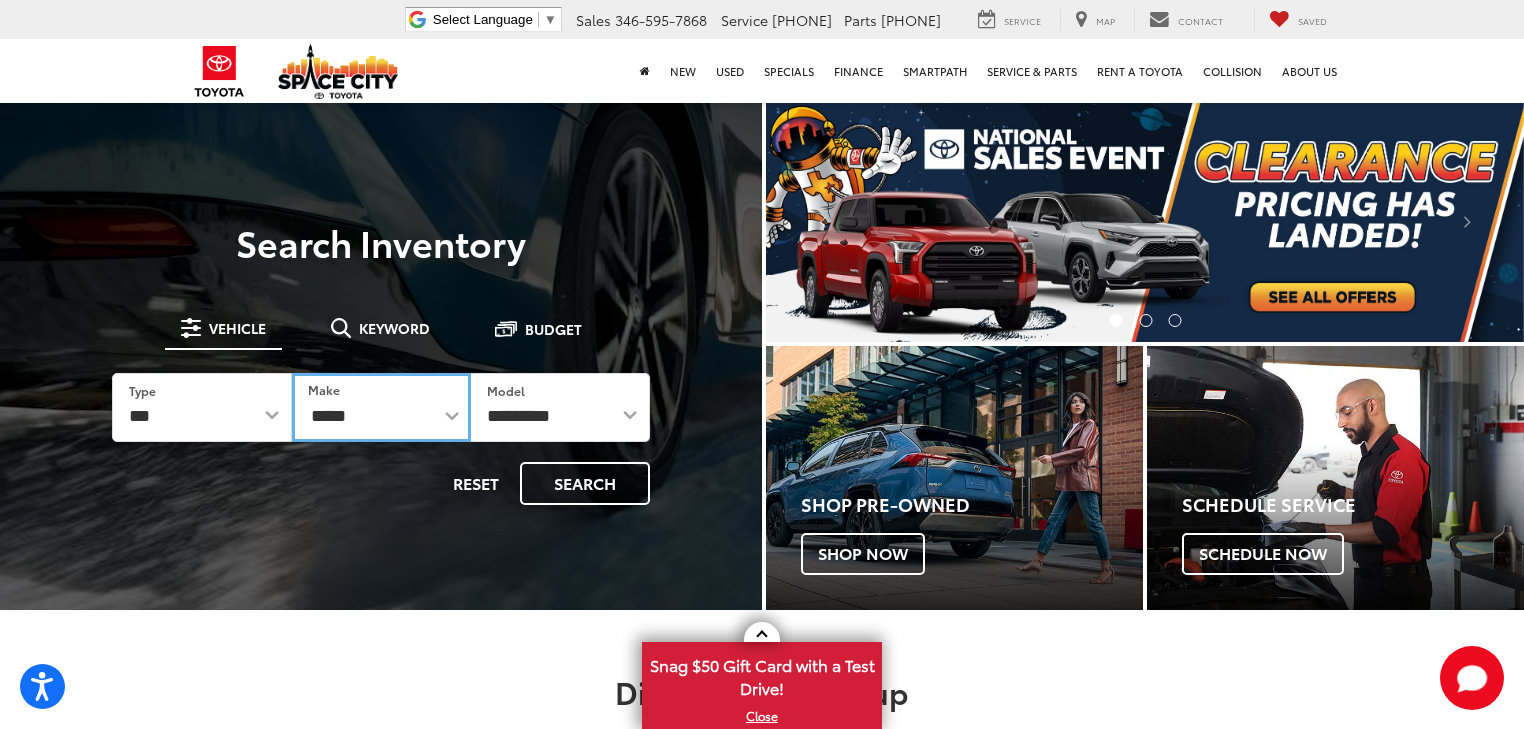 click on "**********" at bounding box center (381, 407) 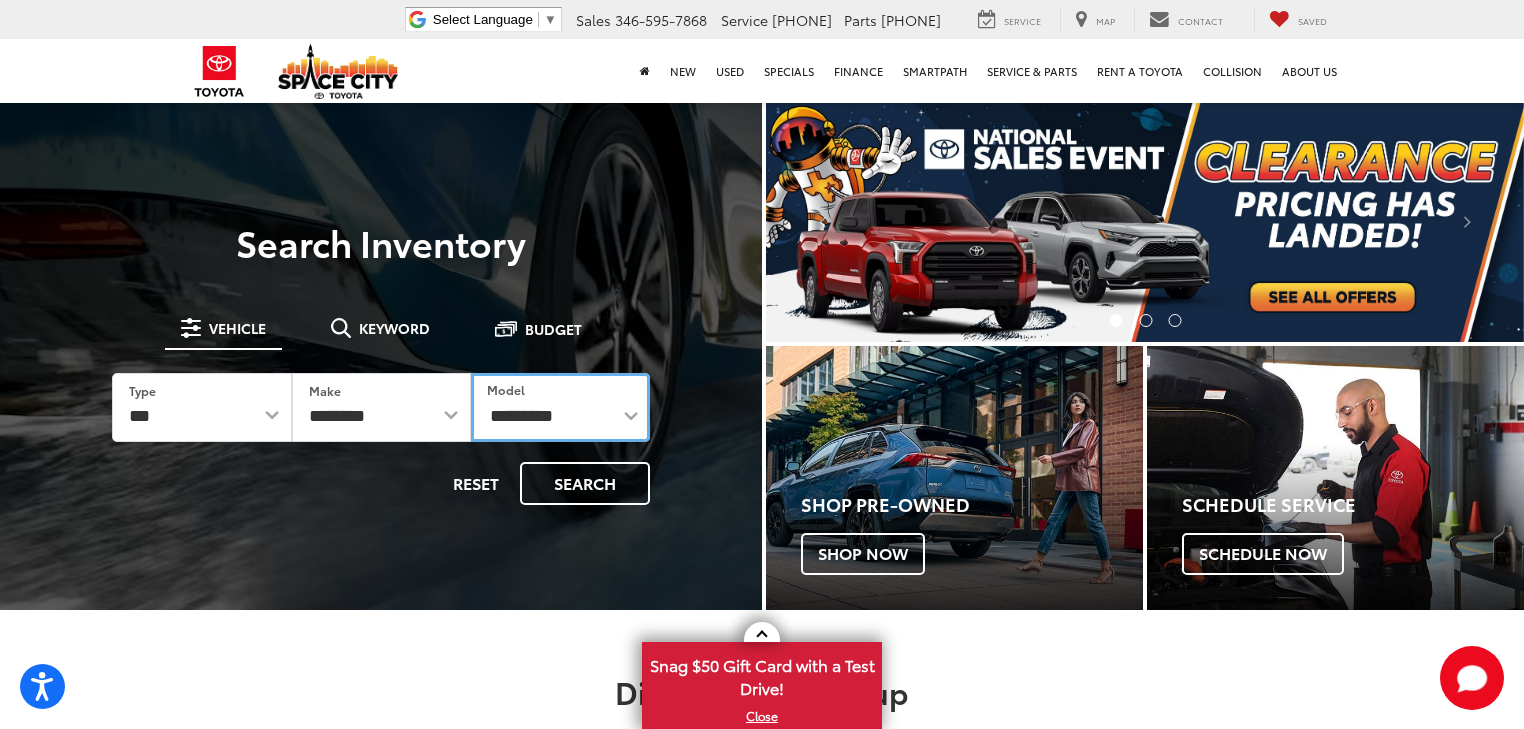 click on "**********" at bounding box center [560, 407] 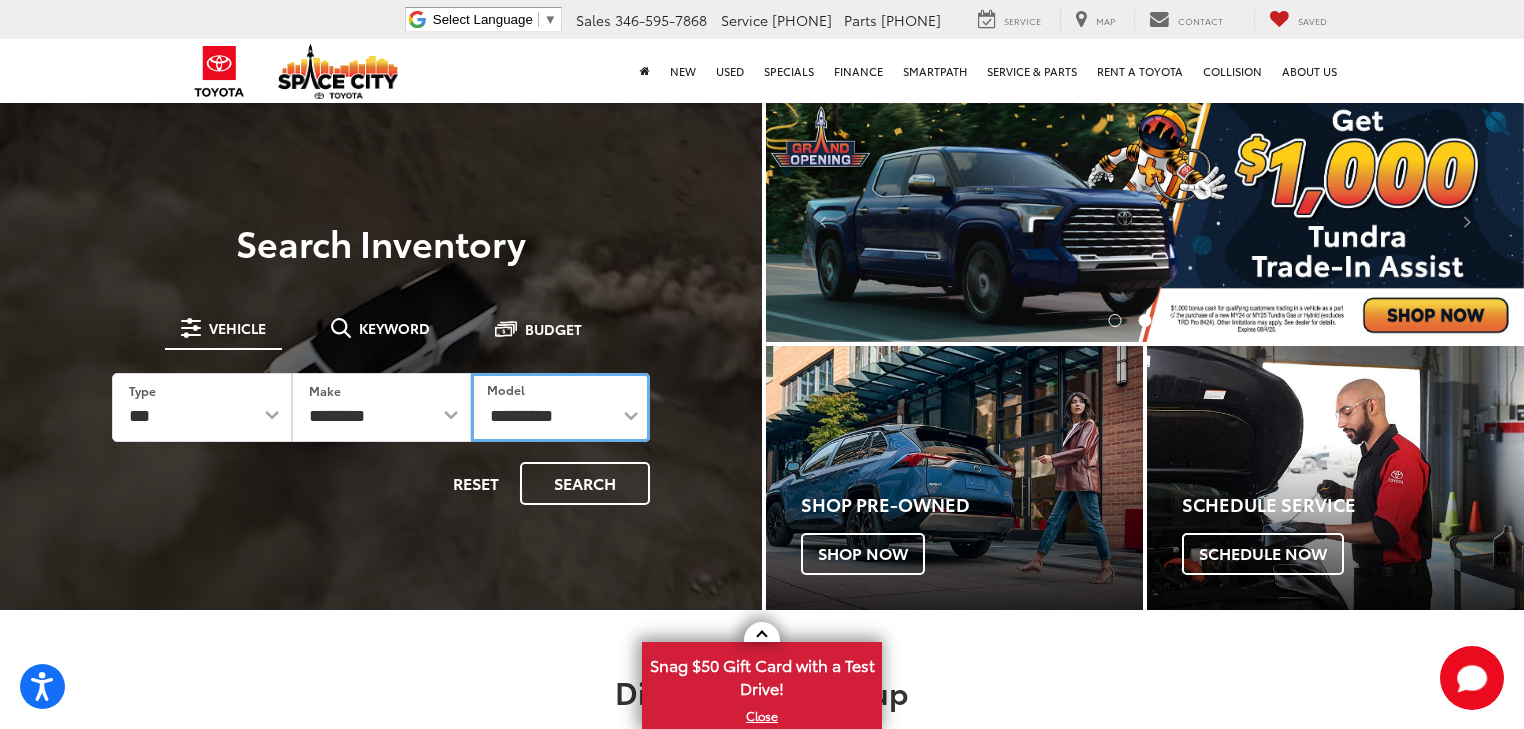 select on "**********" 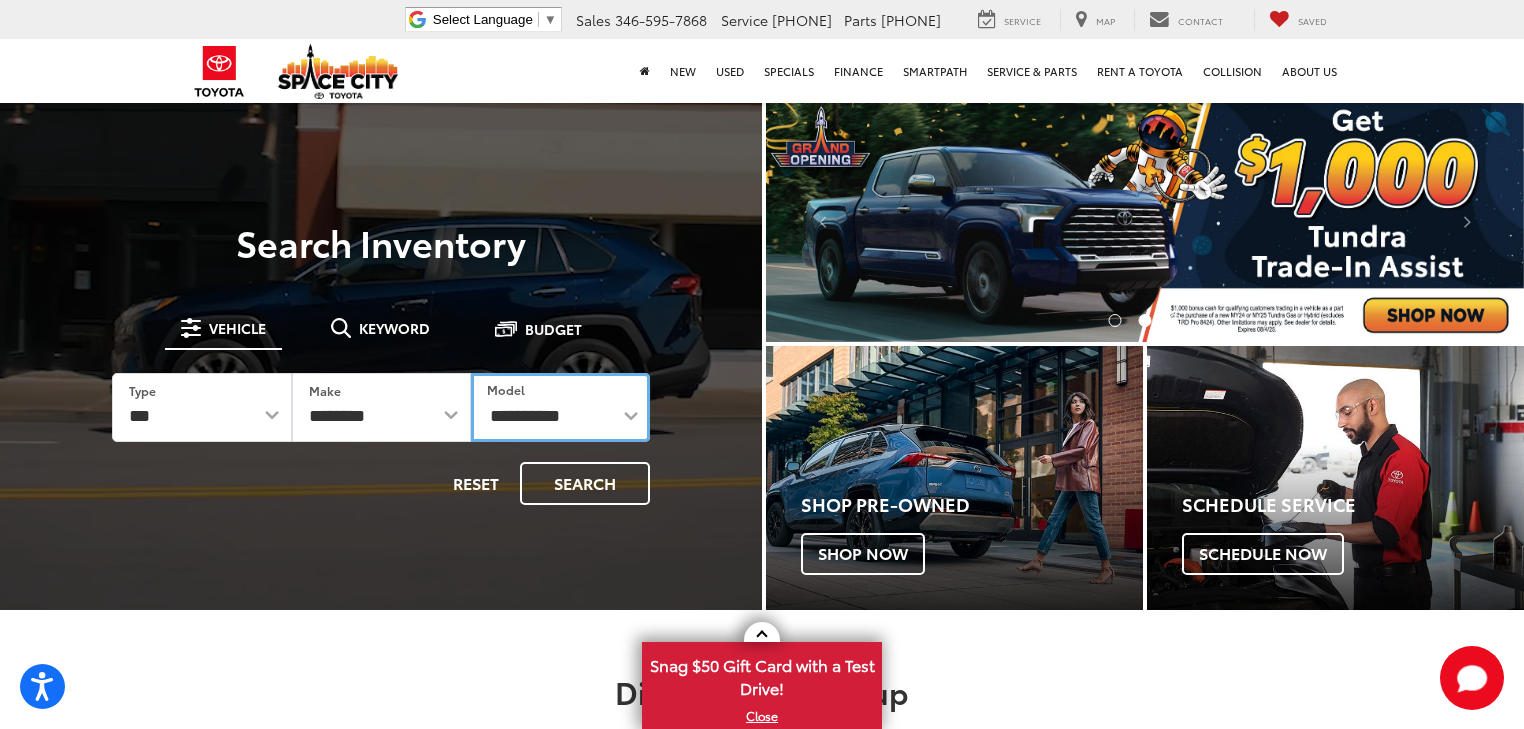 click on "**********" at bounding box center (560, 407) 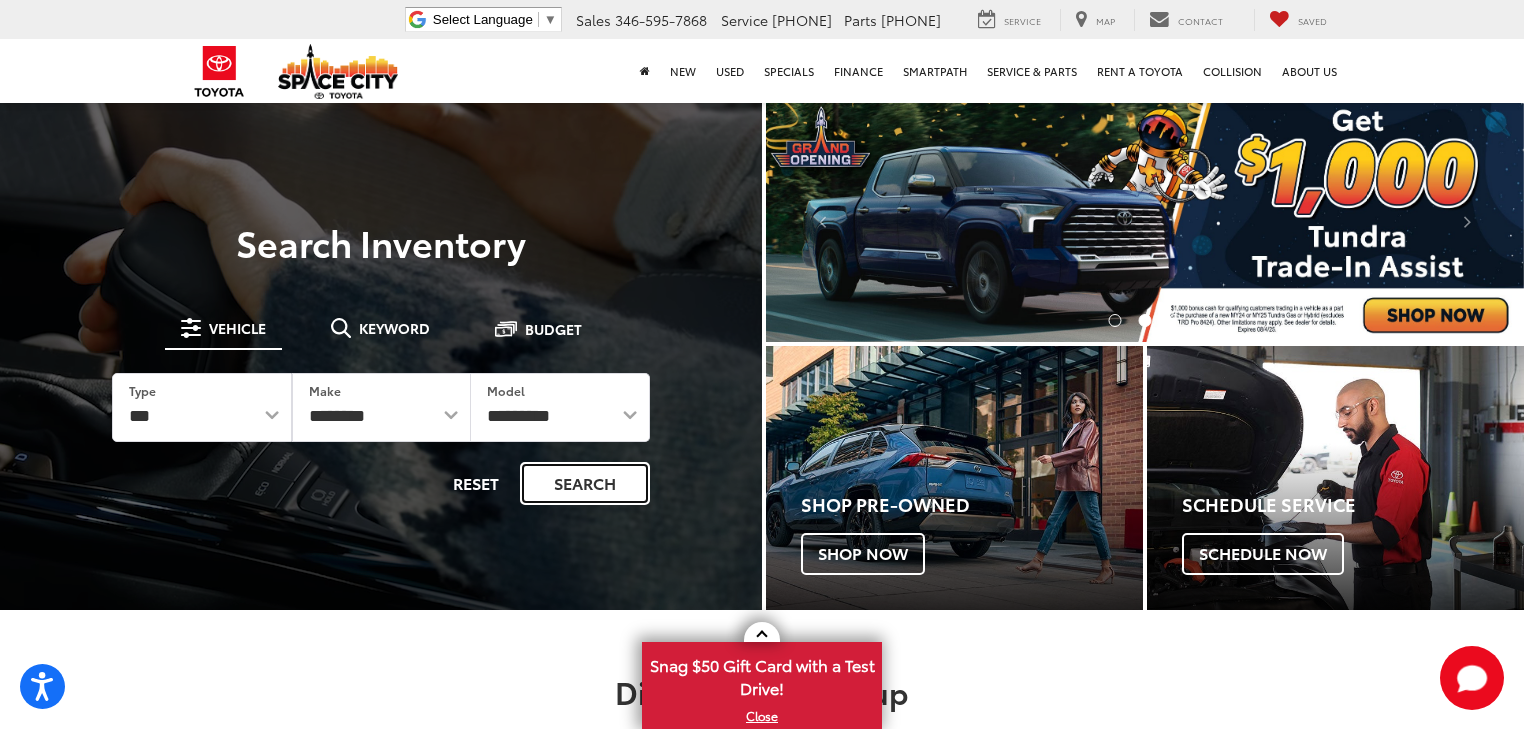 click on "Search" at bounding box center [585, 483] 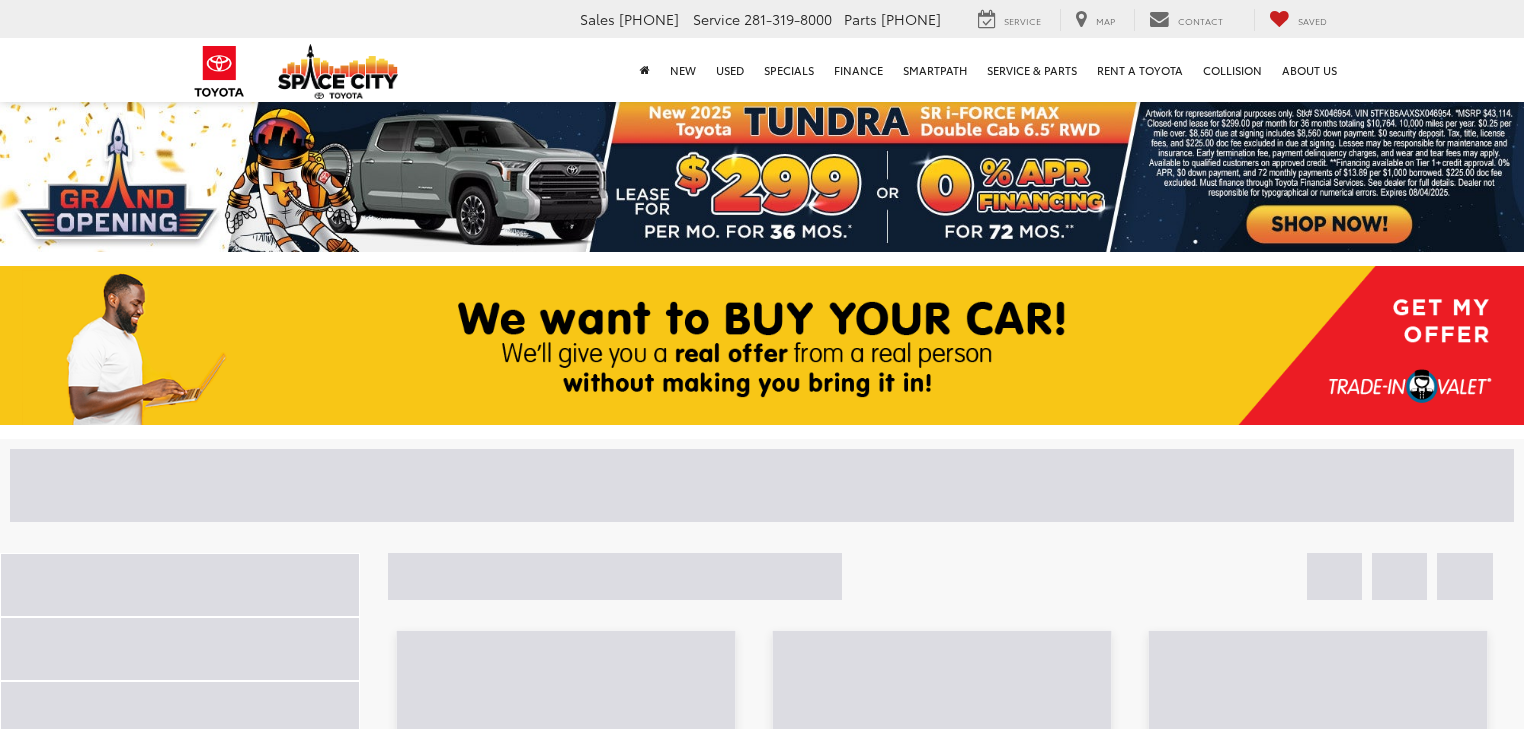 scroll, scrollTop: 0, scrollLeft: 0, axis: both 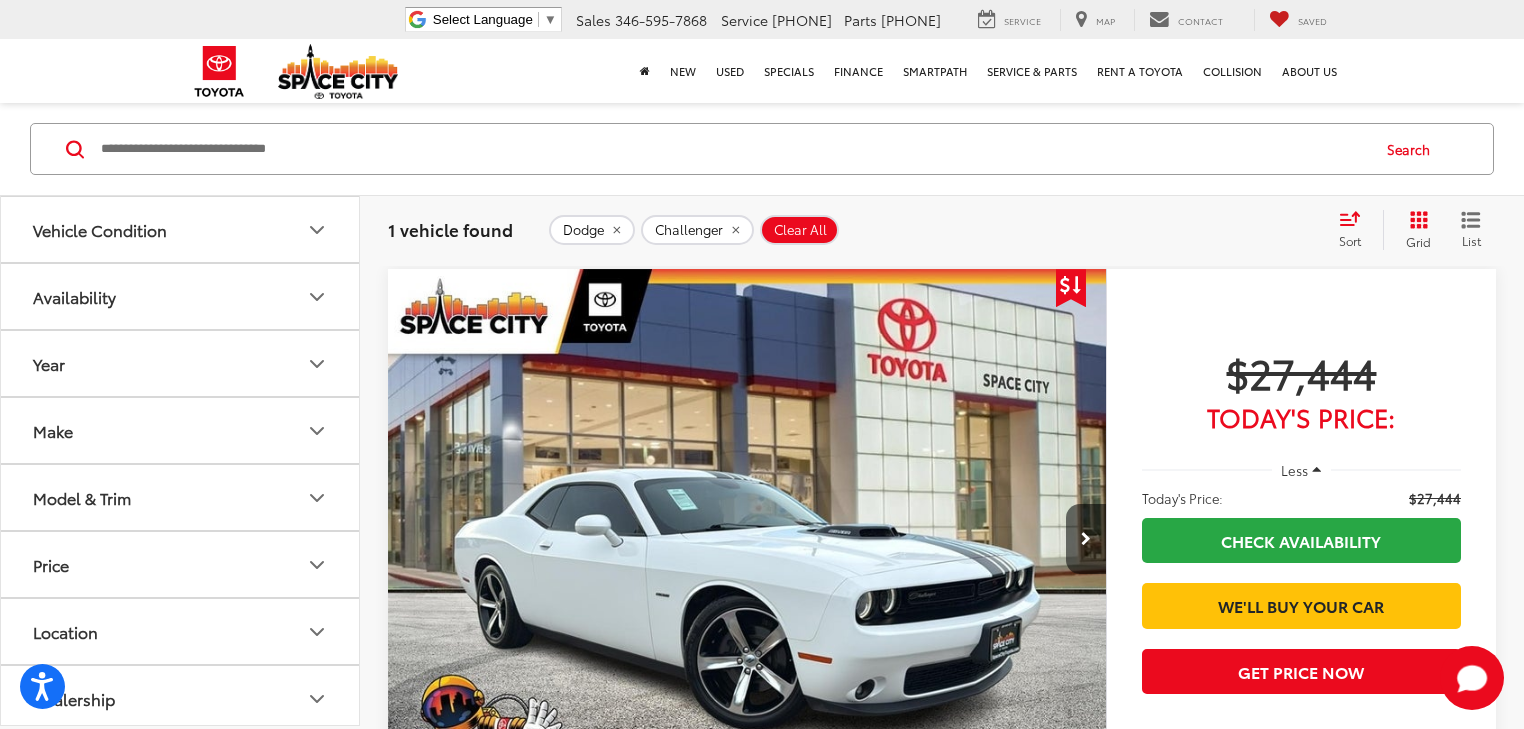 click at bounding box center (747, 539) 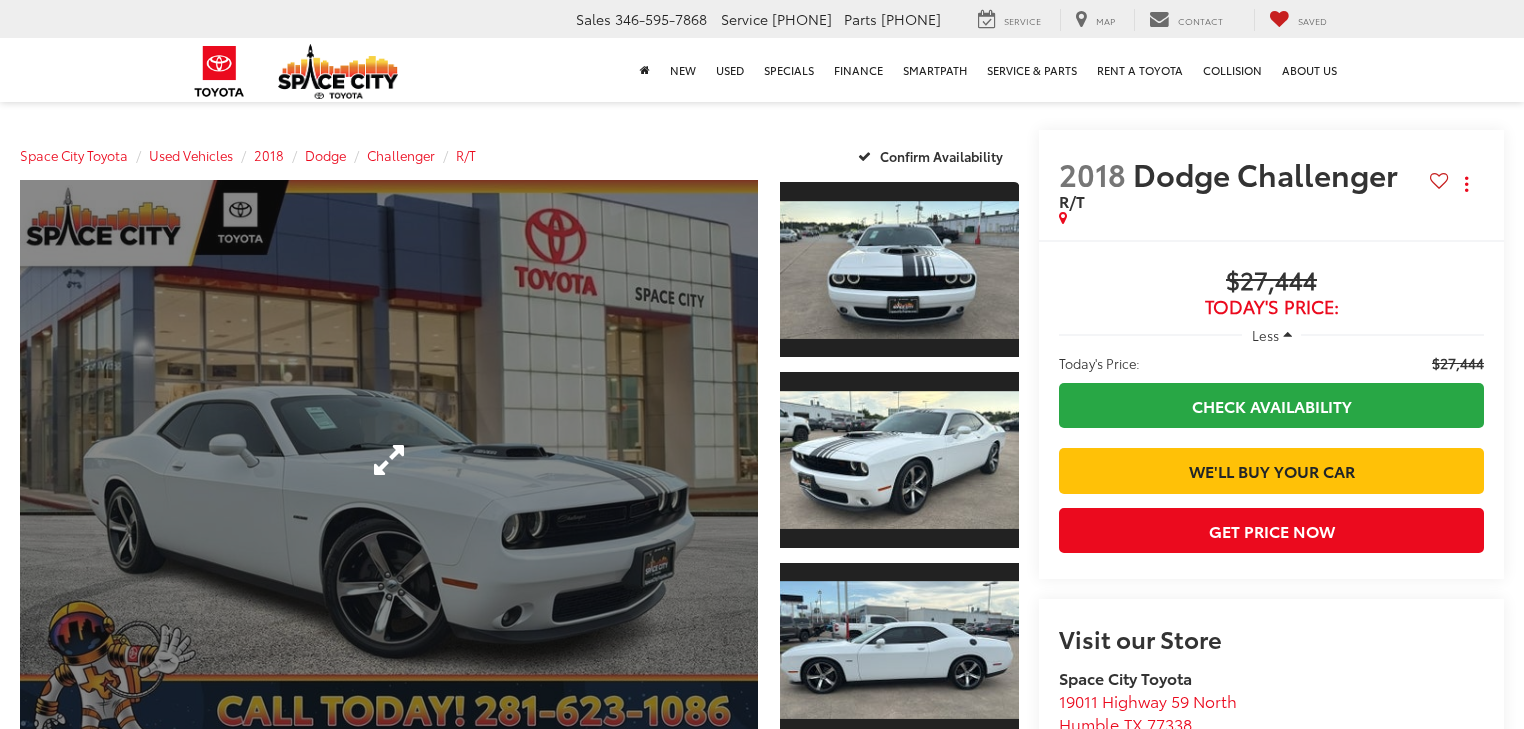 scroll, scrollTop: 0, scrollLeft: 0, axis: both 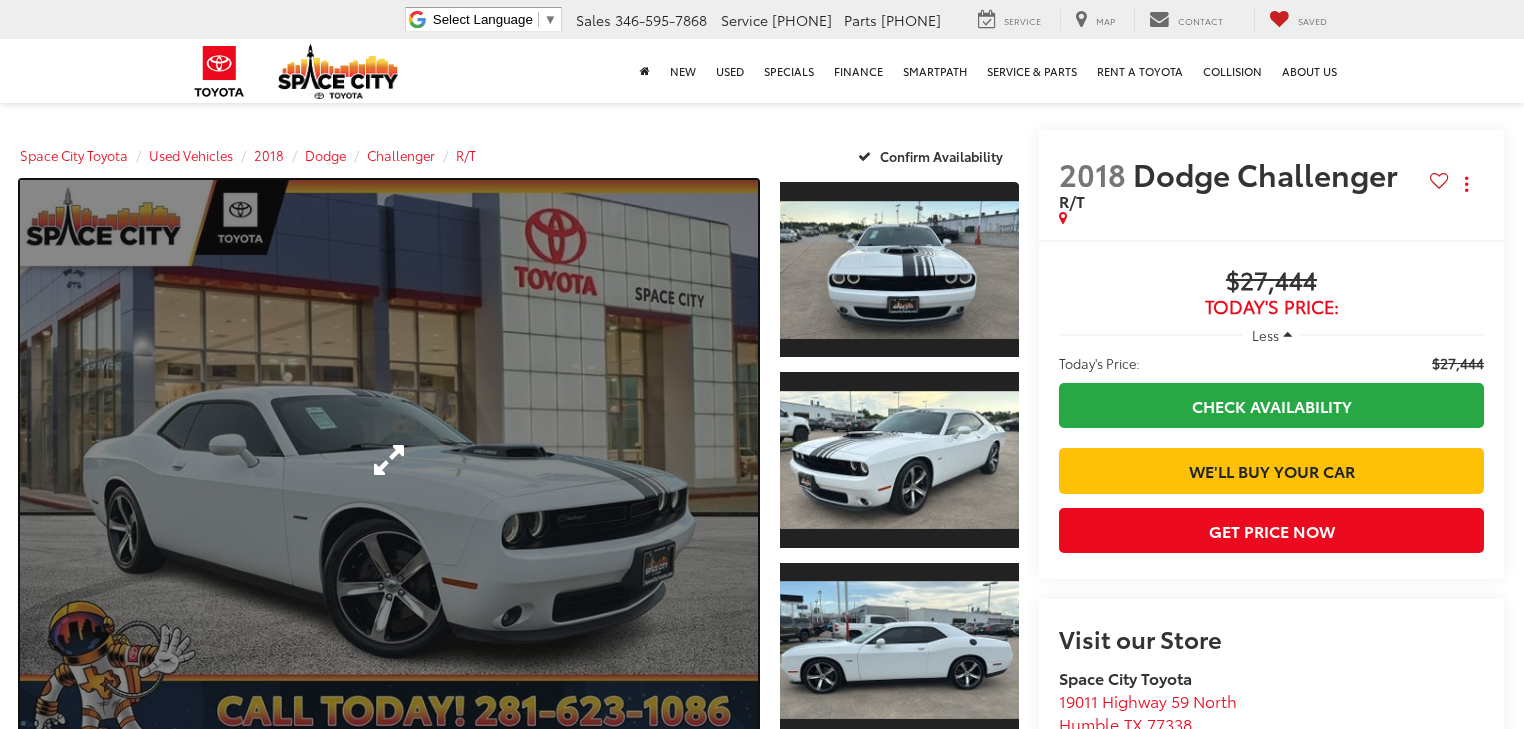 click at bounding box center (389, 460) 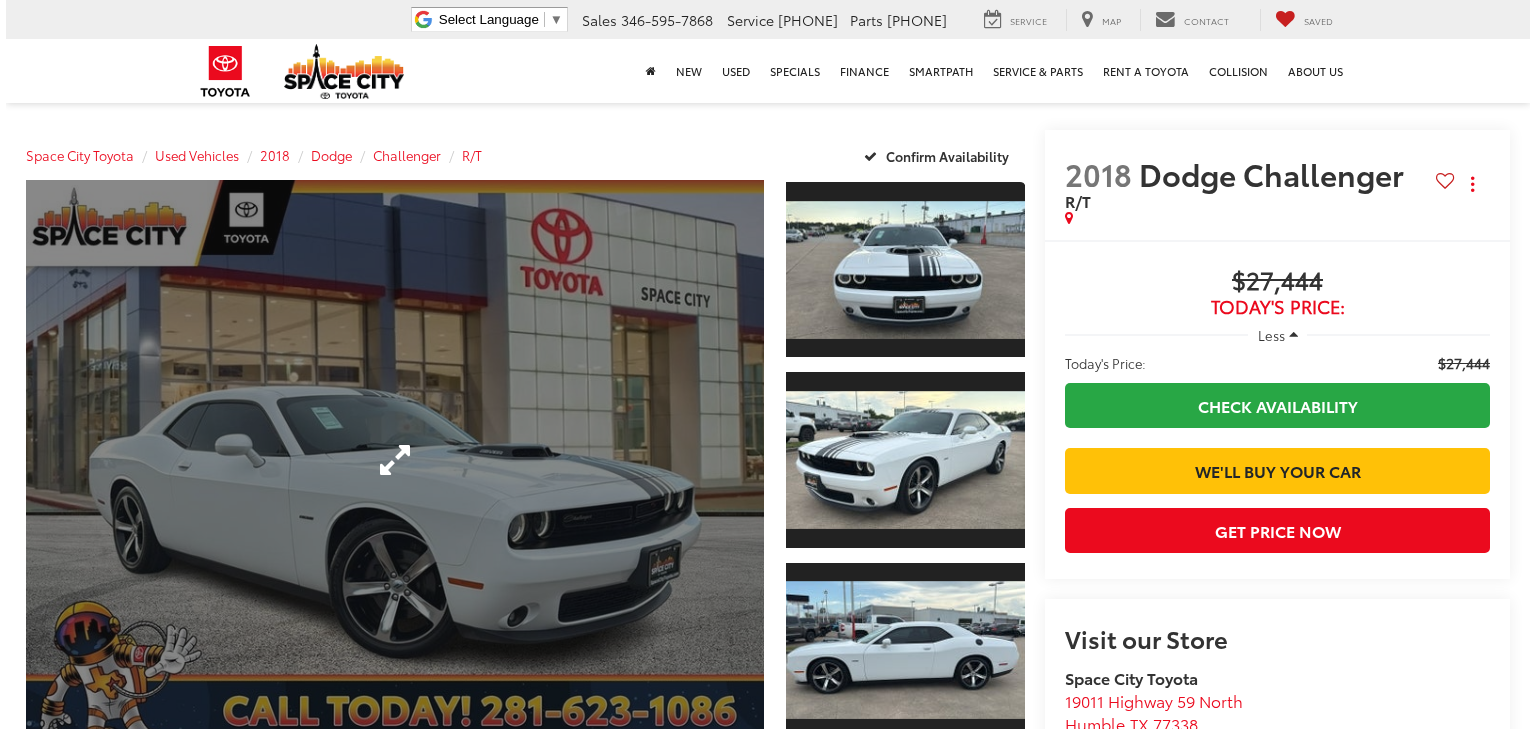 scroll, scrollTop: 0, scrollLeft: 0, axis: both 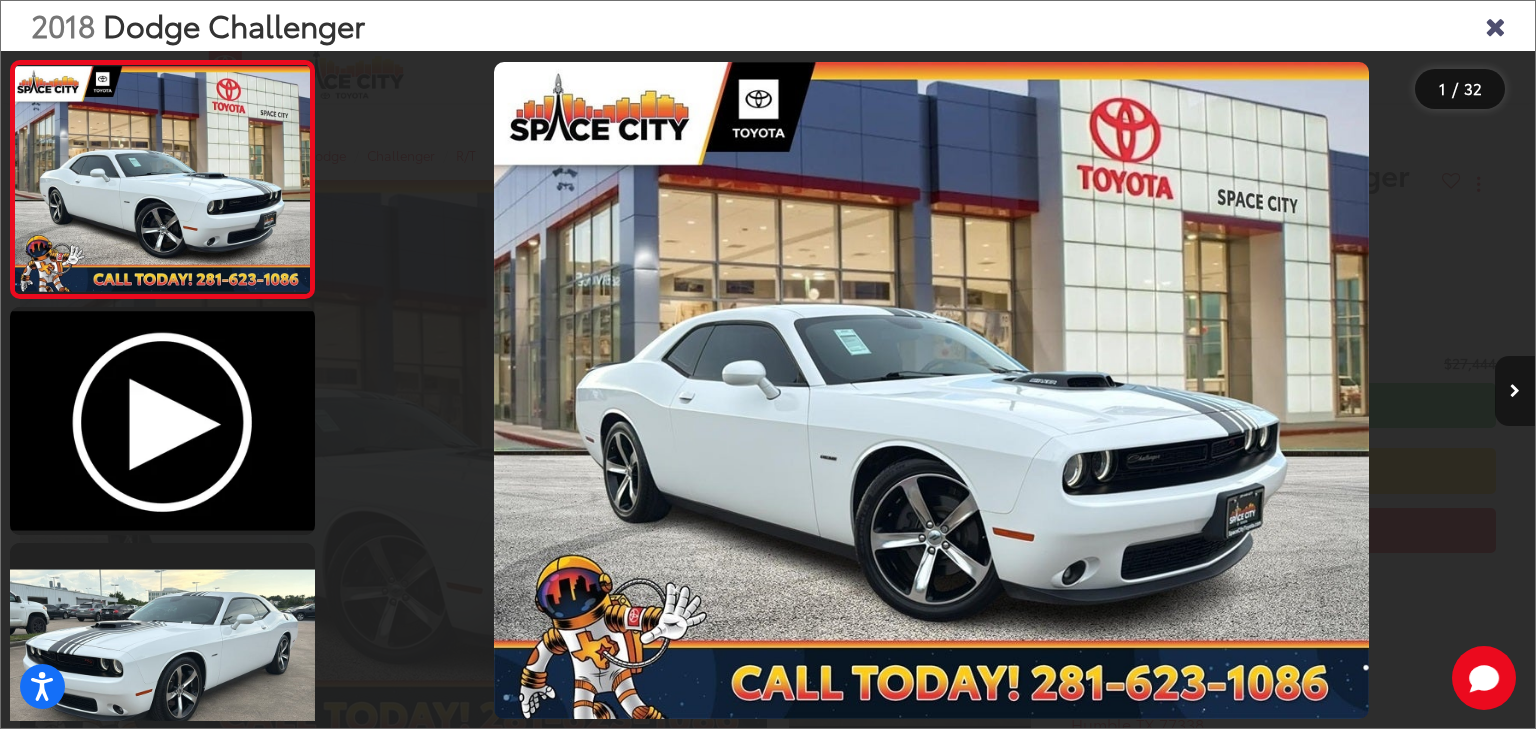 click at bounding box center [1515, 391] 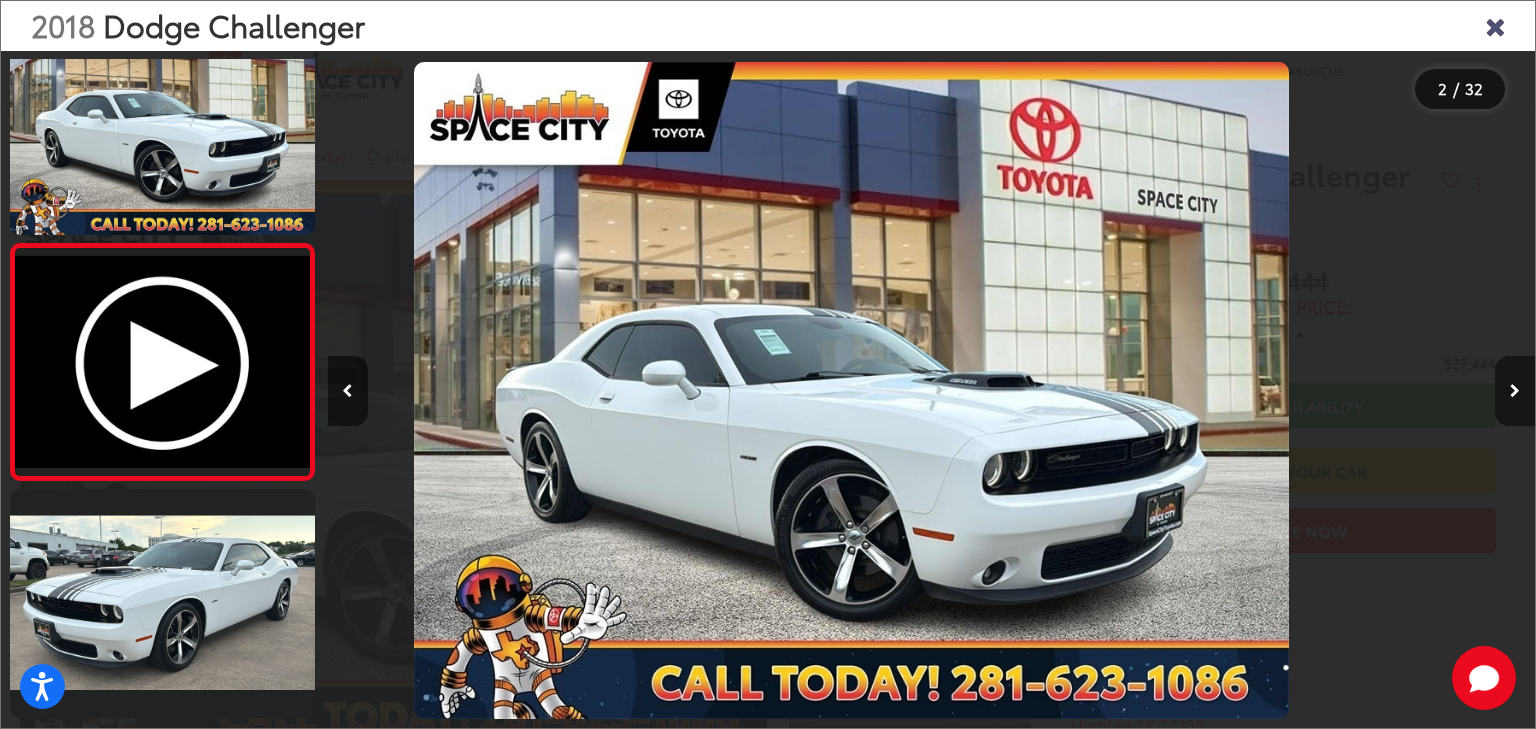 scroll, scrollTop: 84, scrollLeft: 0, axis: vertical 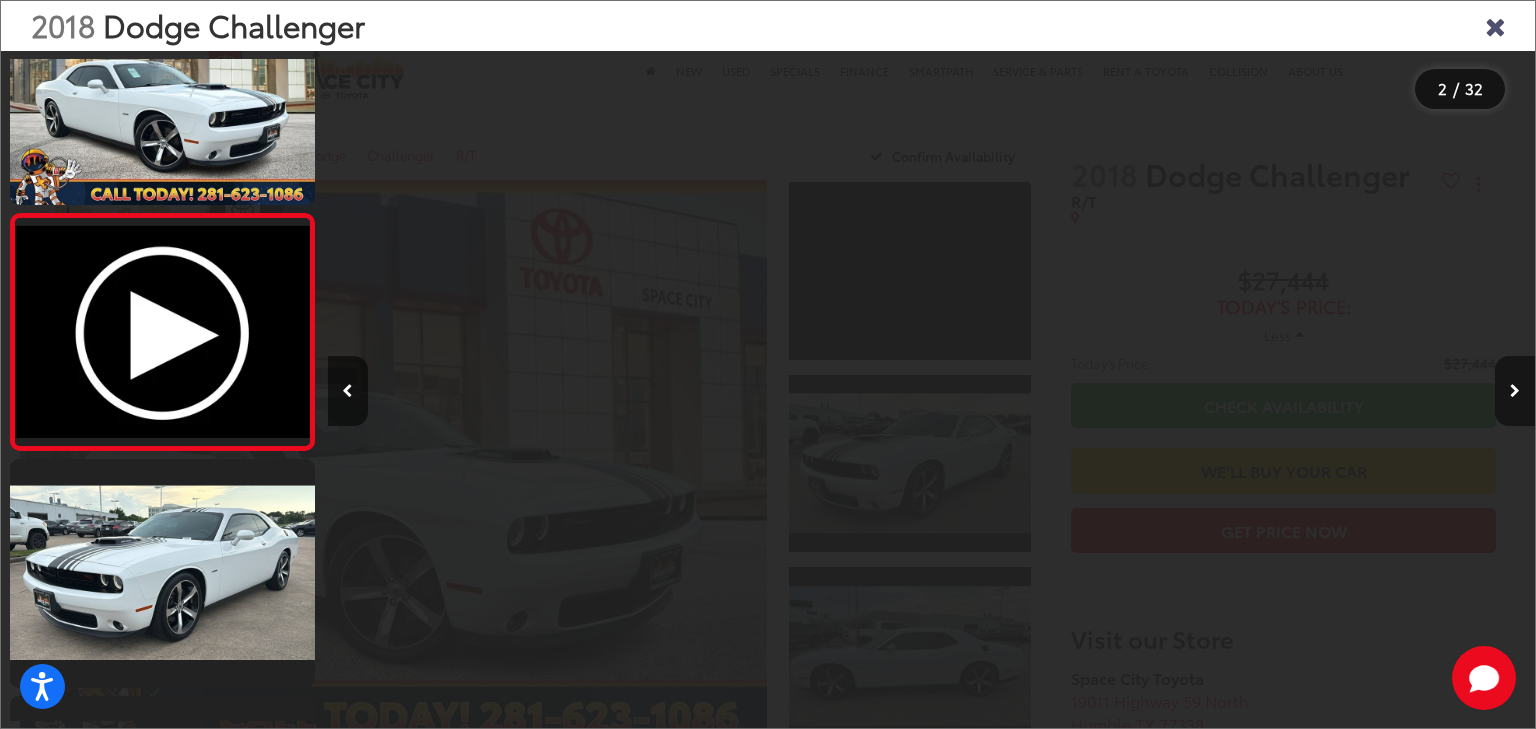 click at bounding box center (1515, 391) 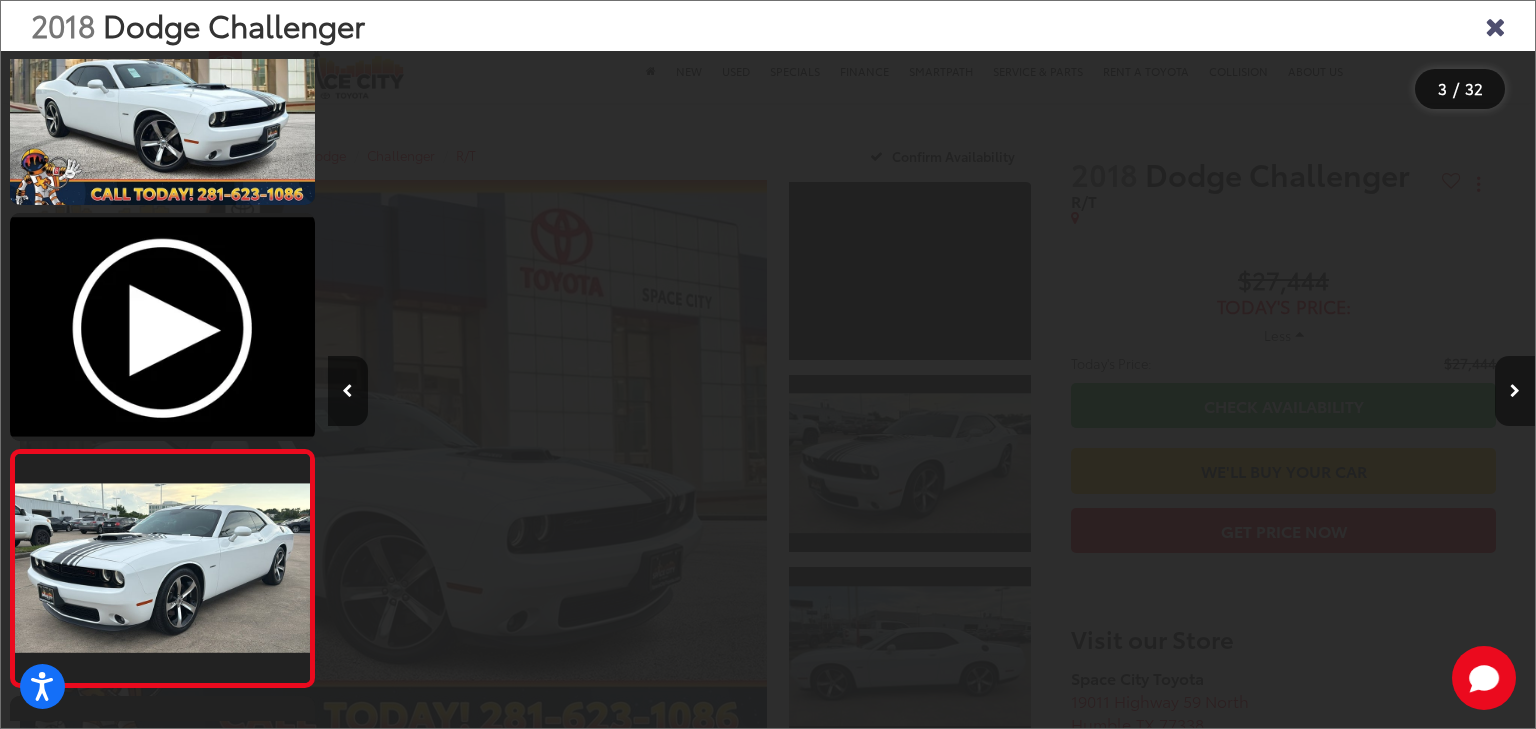 scroll, scrollTop: 0, scrollLeft: 1581, axis: horizontal 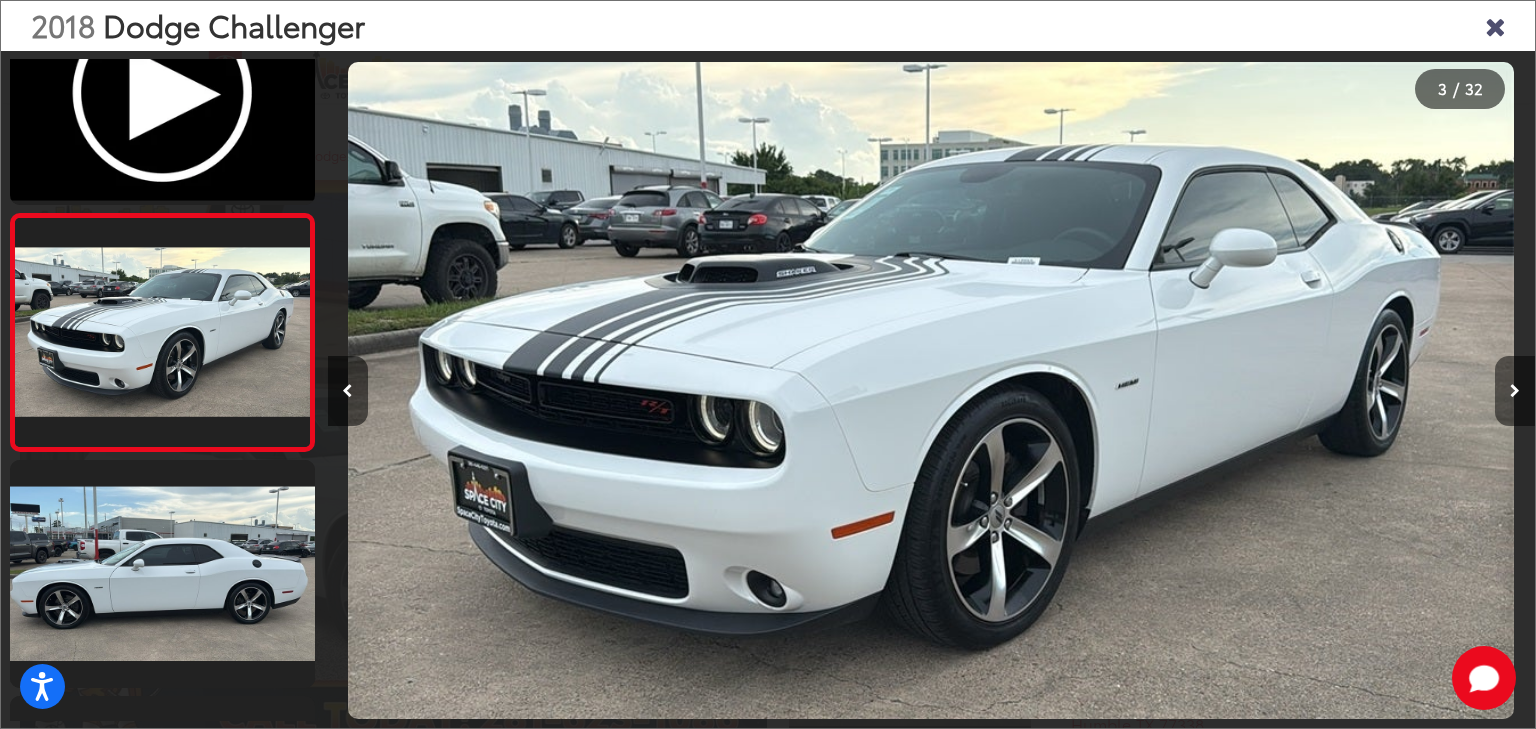 click at bounding box center (1515, 391) 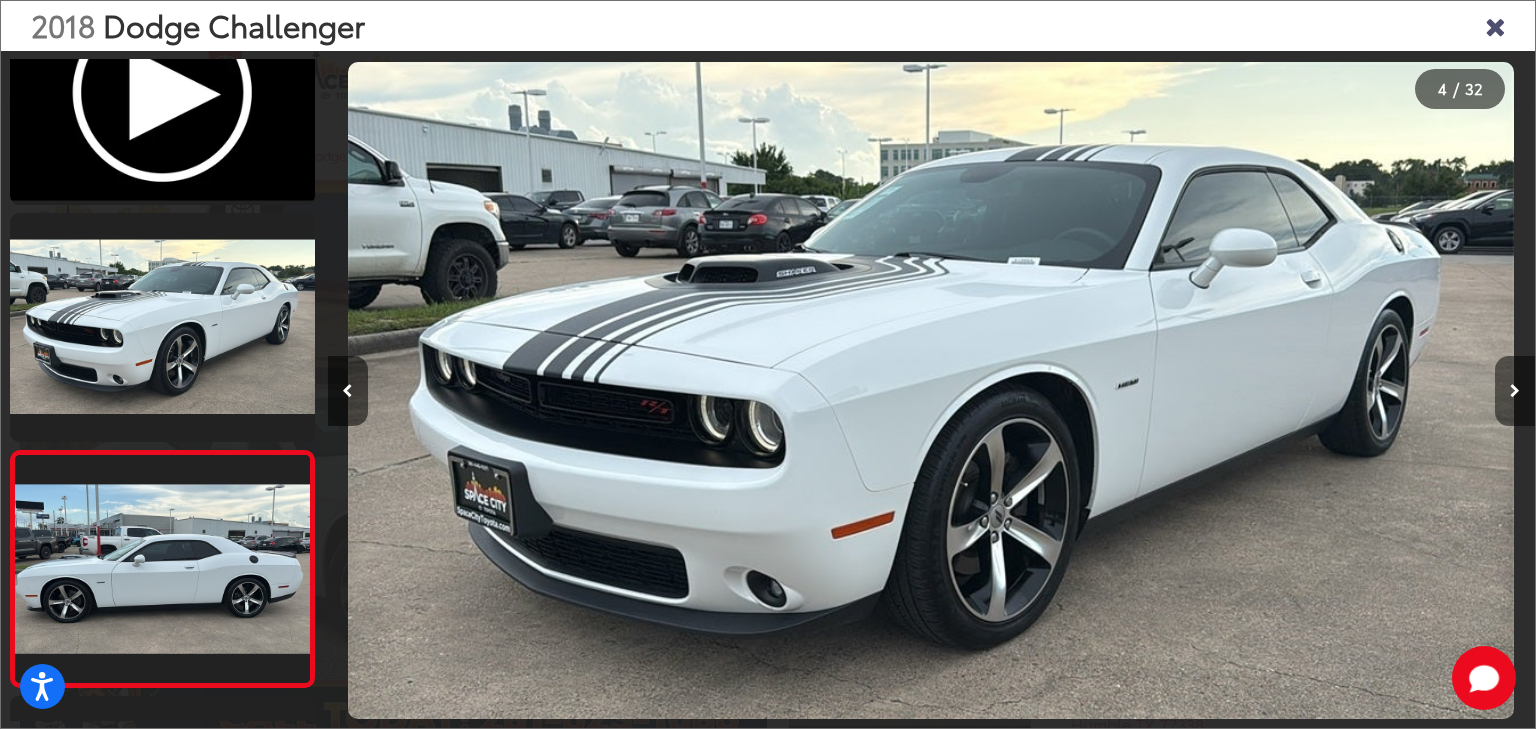 scroll, scrollTop: 0, scrollLeft: 2495, axis: horizontal 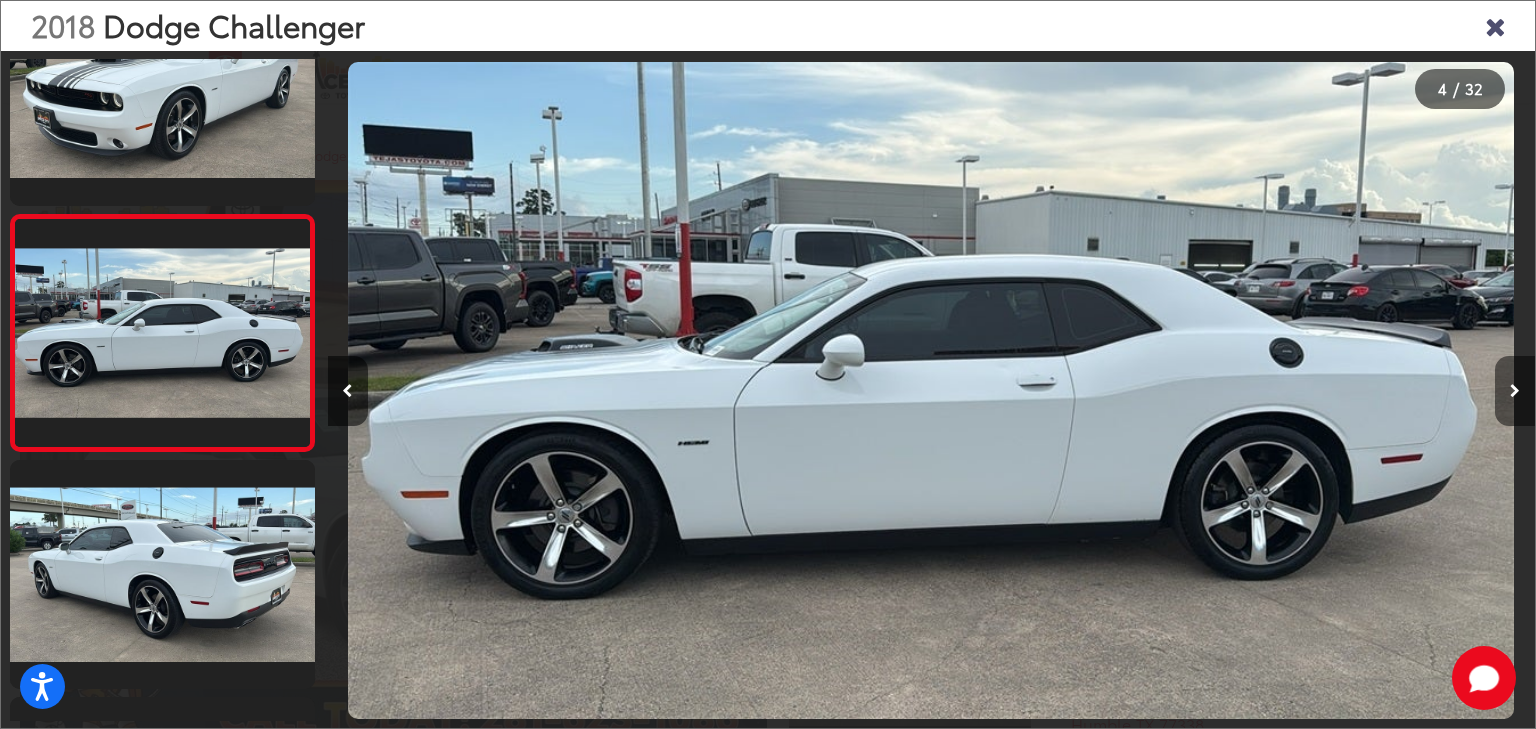 click at bounding box center (1515, 391) 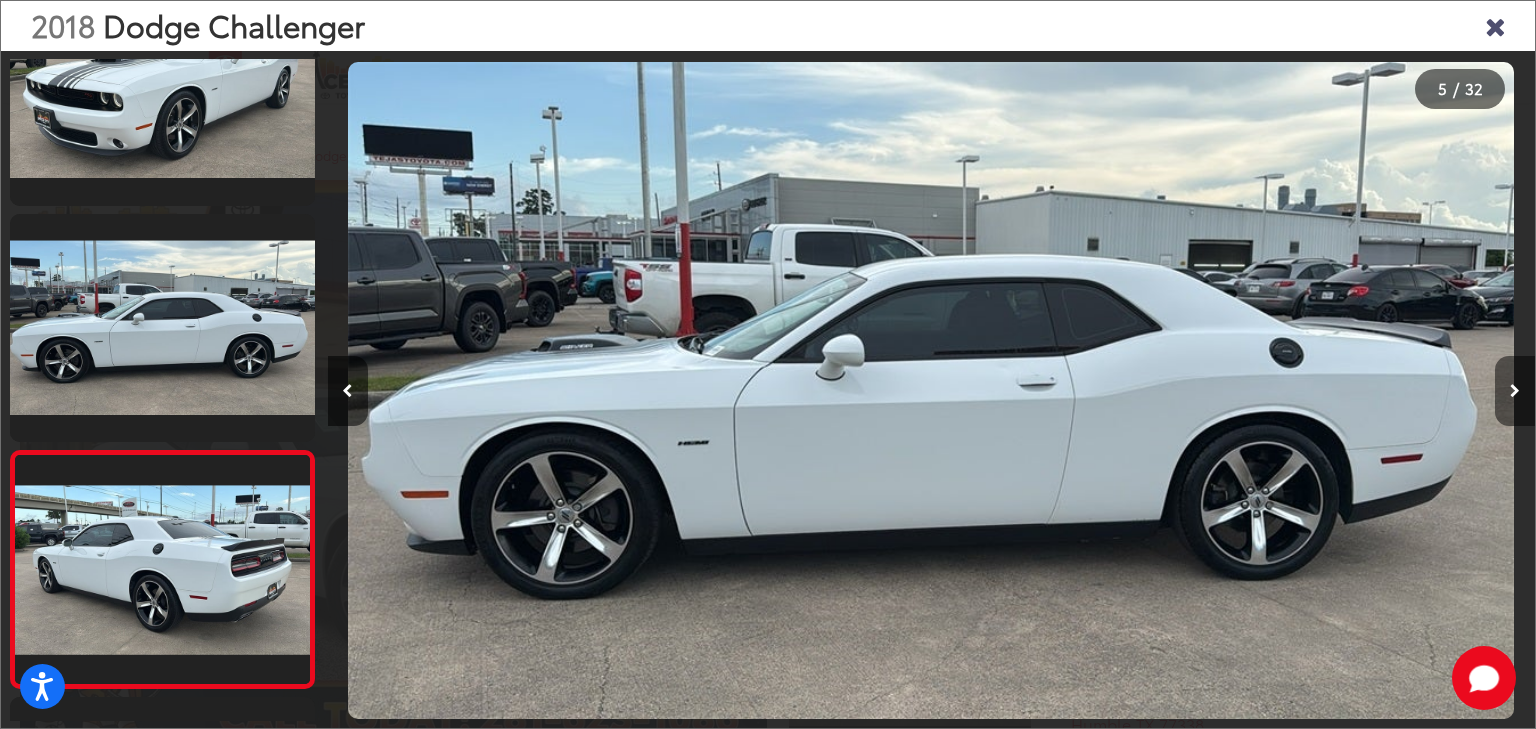 scroll, scrollTop: 0, scrollLeft: 3904, axis: horizontal 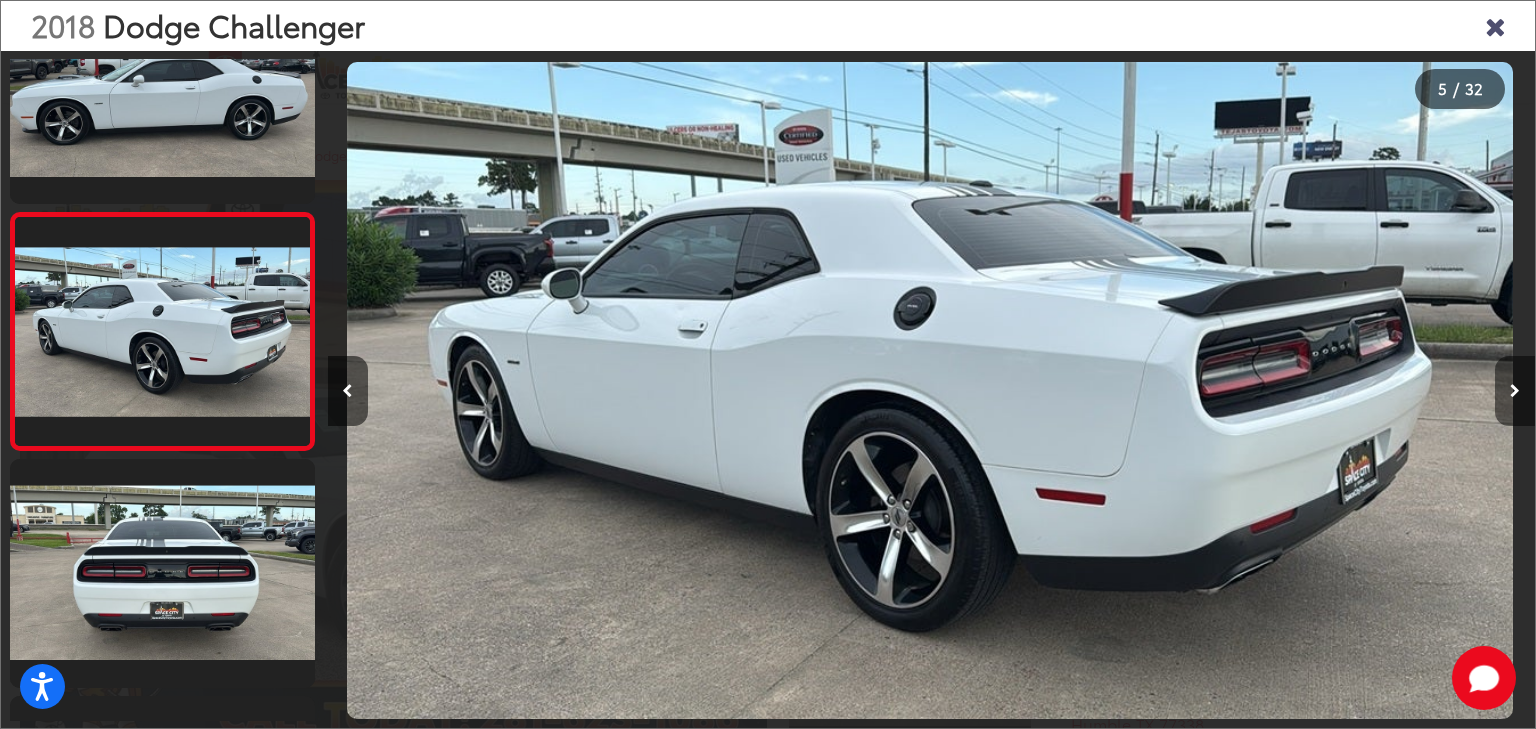 click at bounding box center (1515, 391) 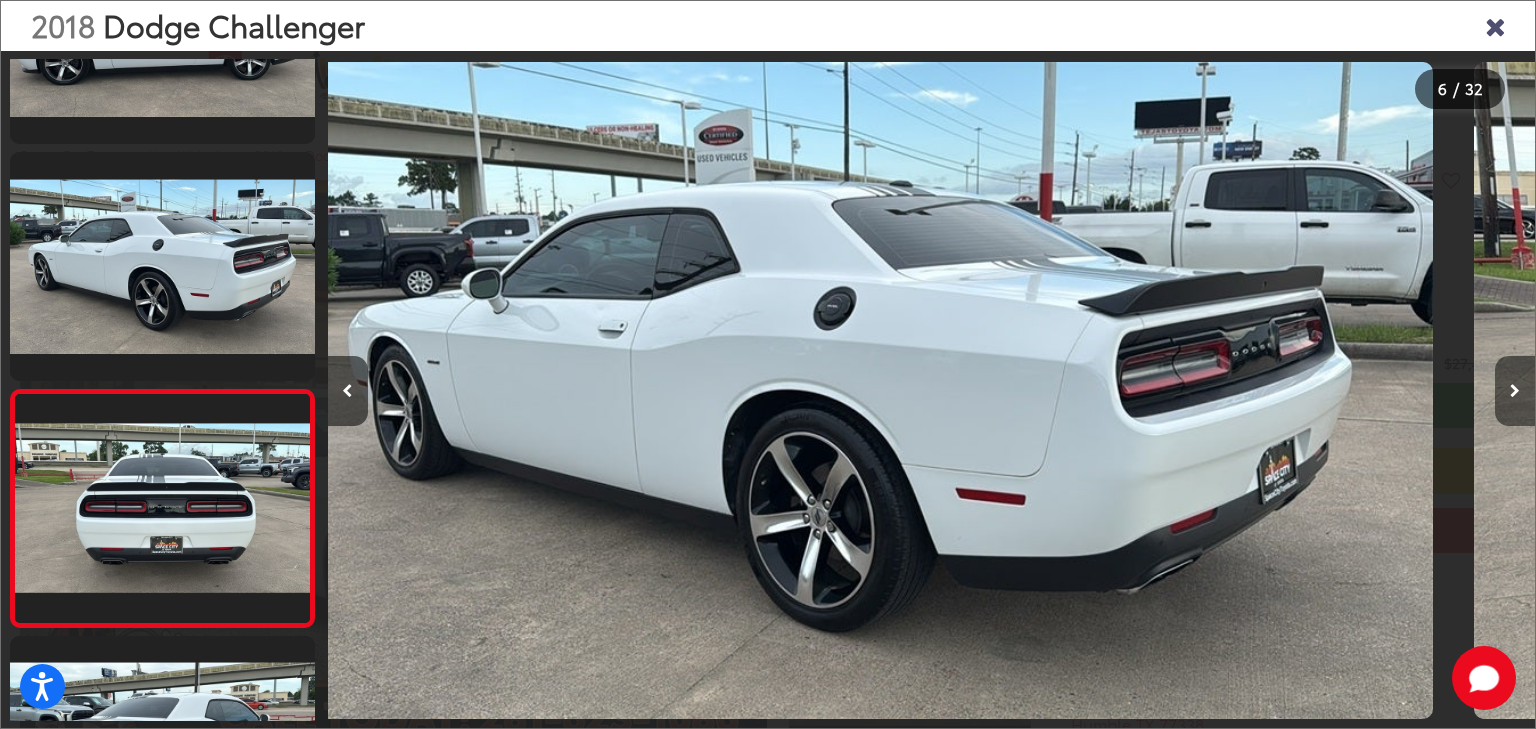 scroll, scrollTop: 1001, scrollLeft: 0, axis: vertical 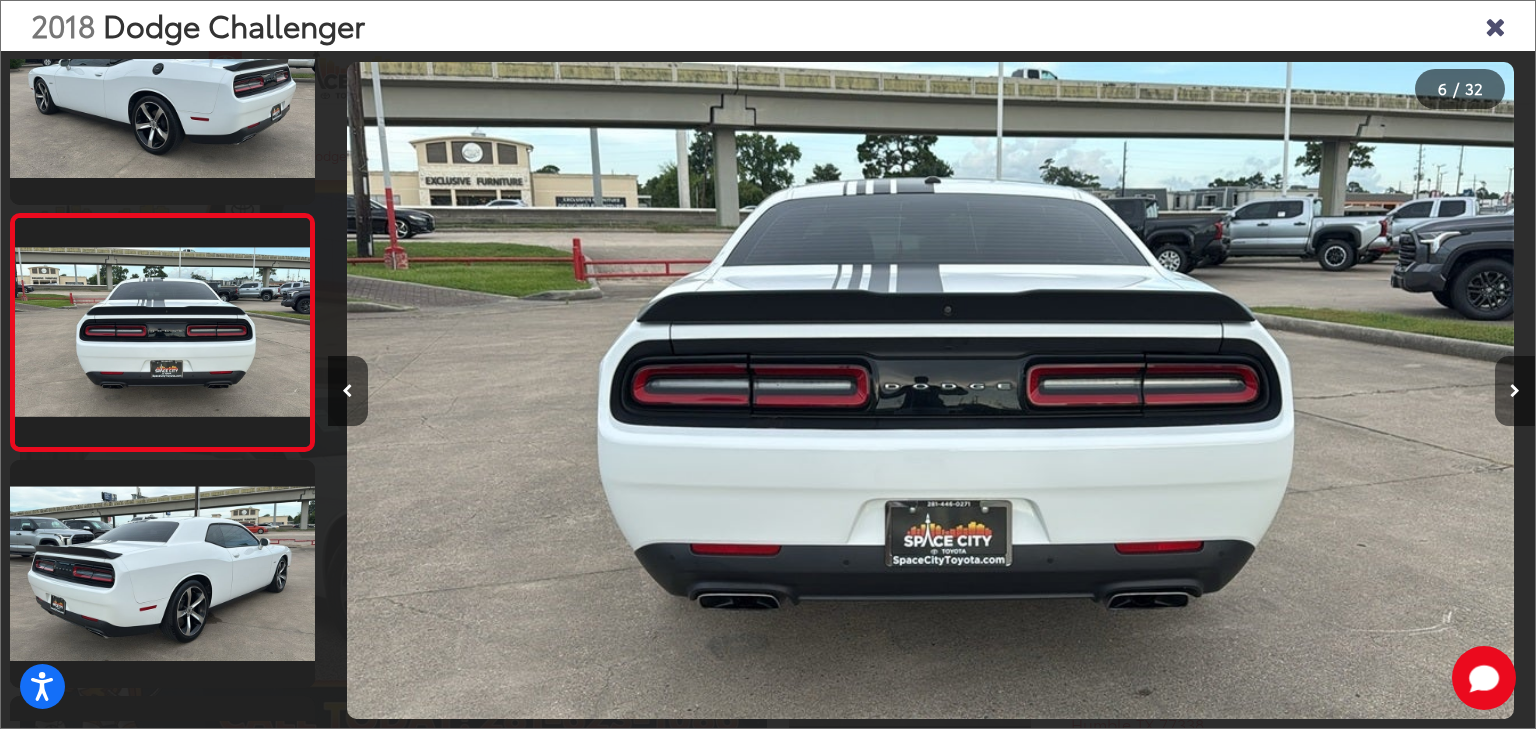 click at bounding box center [1515, 391] 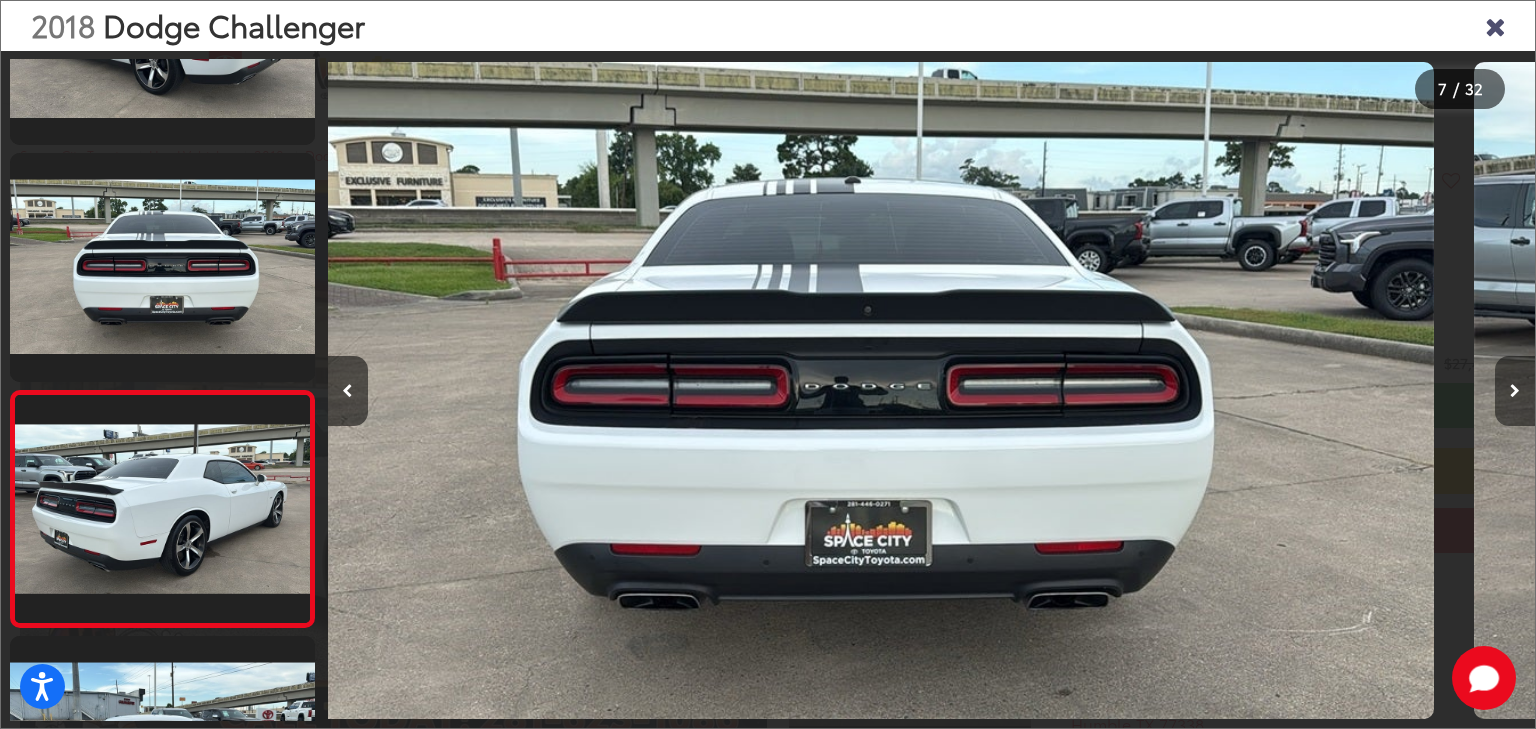 scroll, scrollTop: 1238, scrollLeft: 0, axis: vertical 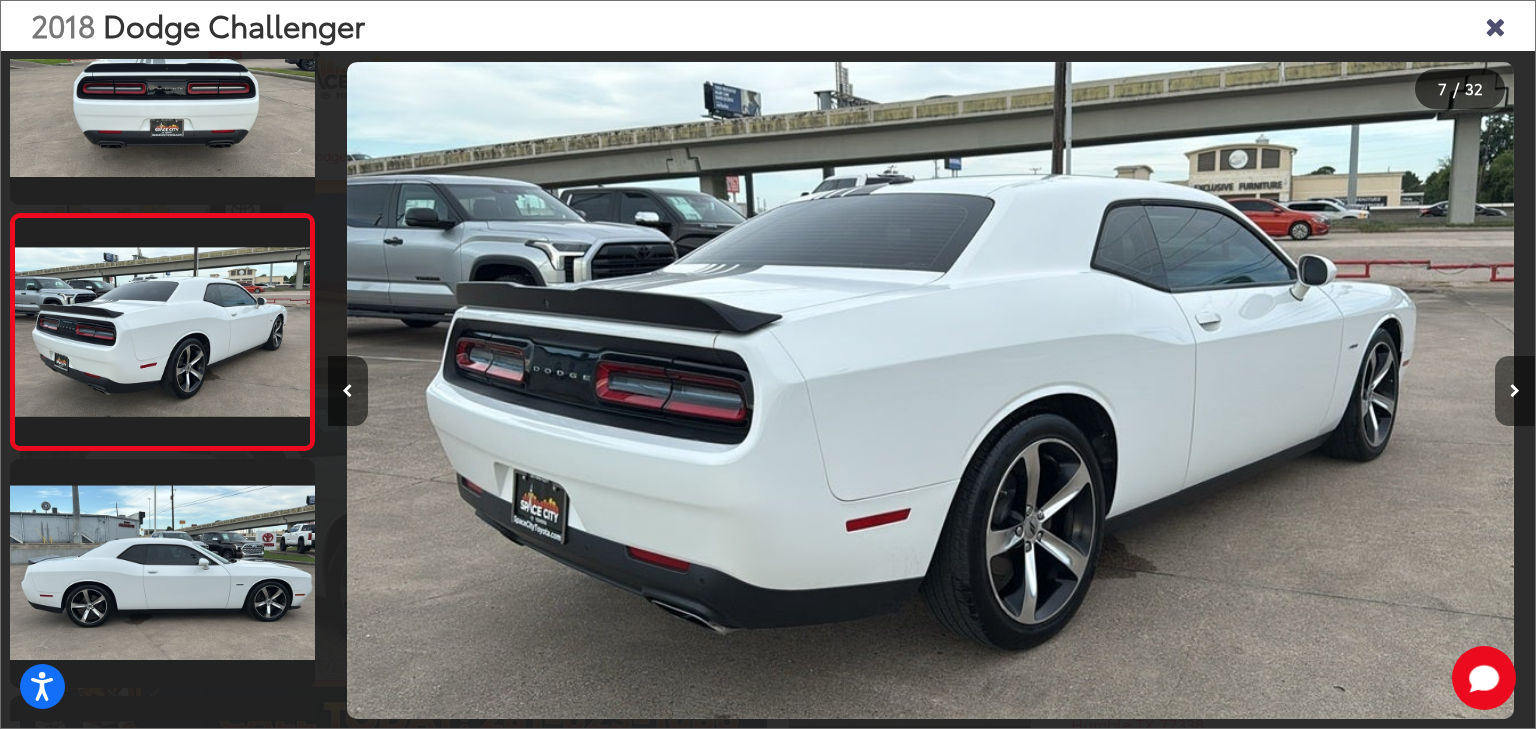 click at bounding box center [1515, 391] 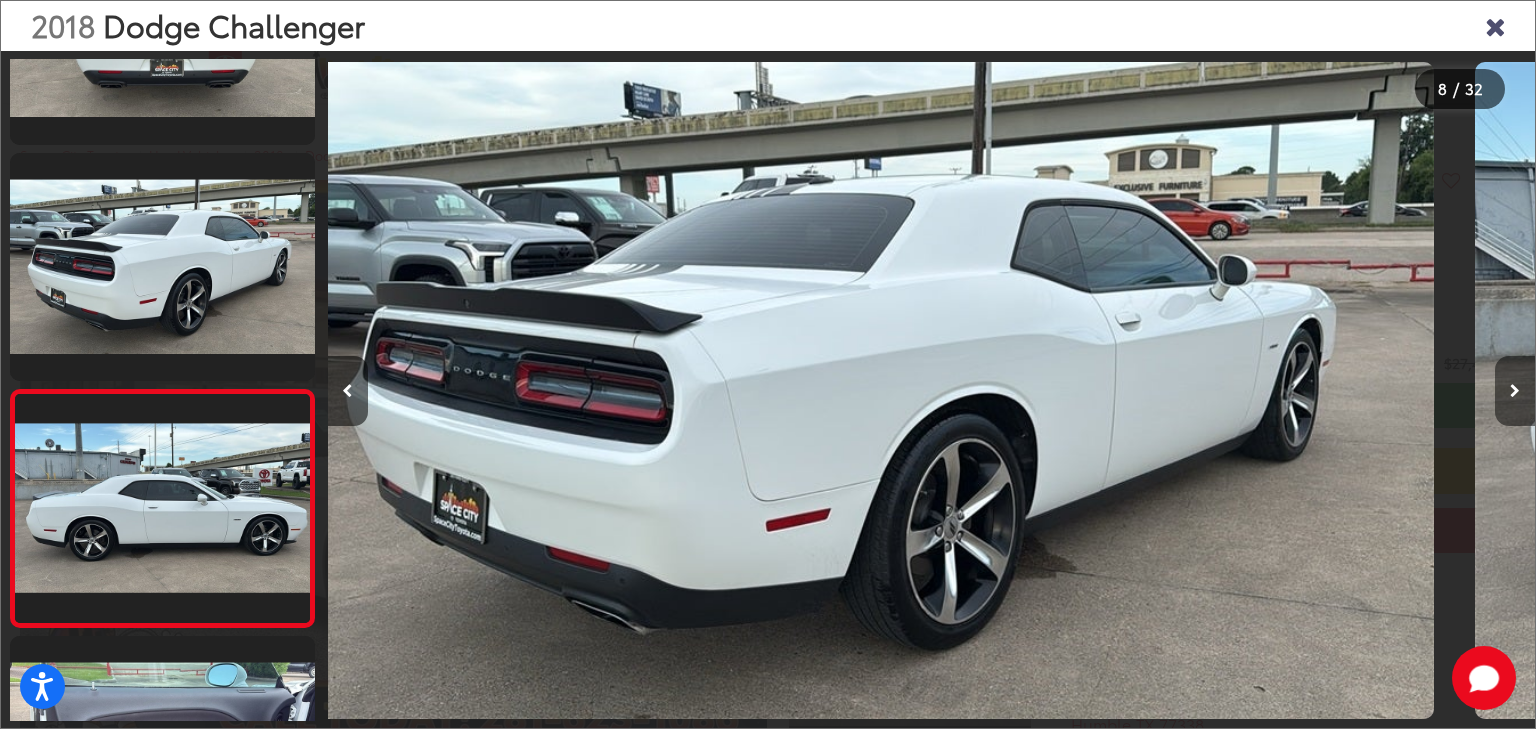 scroll, scrollTop: 1459, scrollLeft: 0, axis: vertical 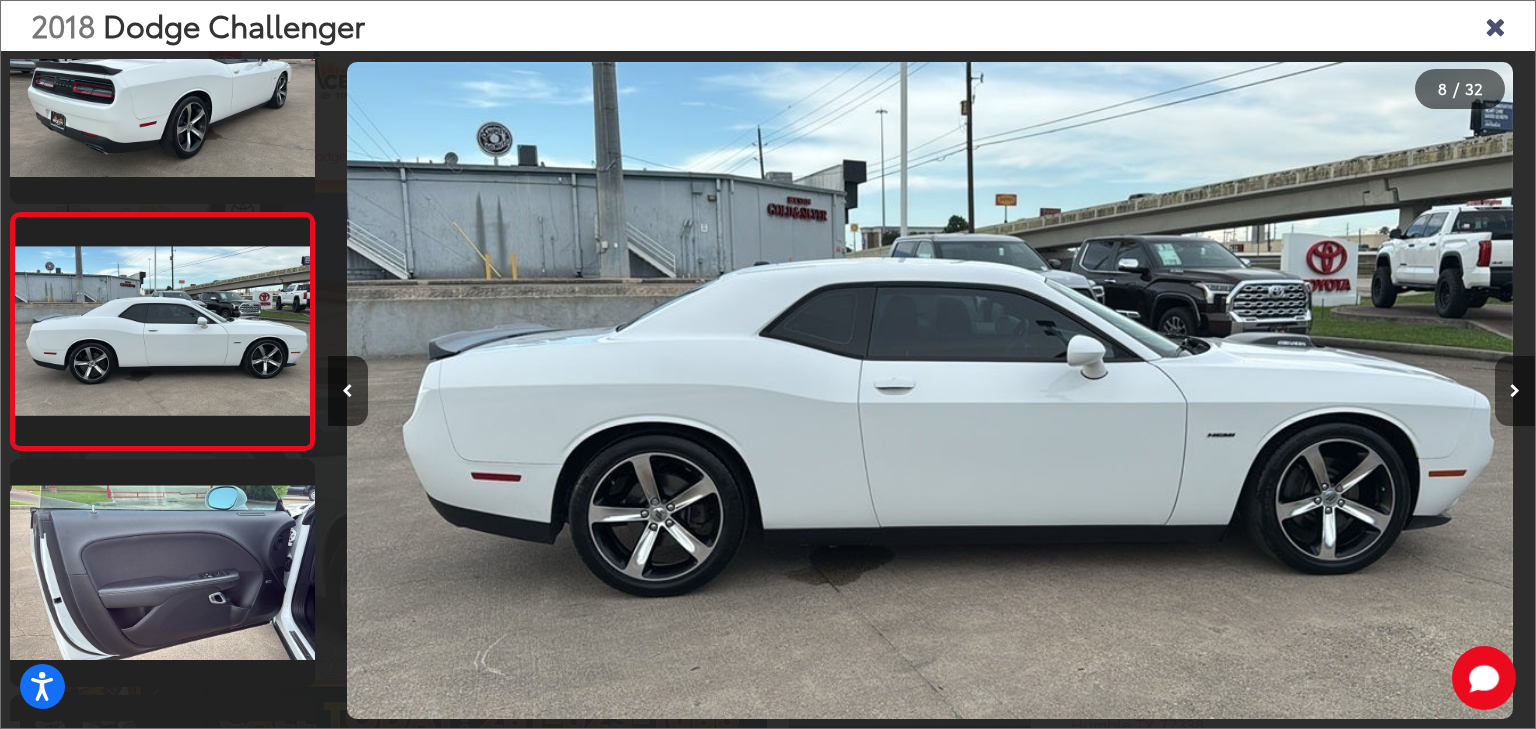 click at bounding box center (1515, 391) 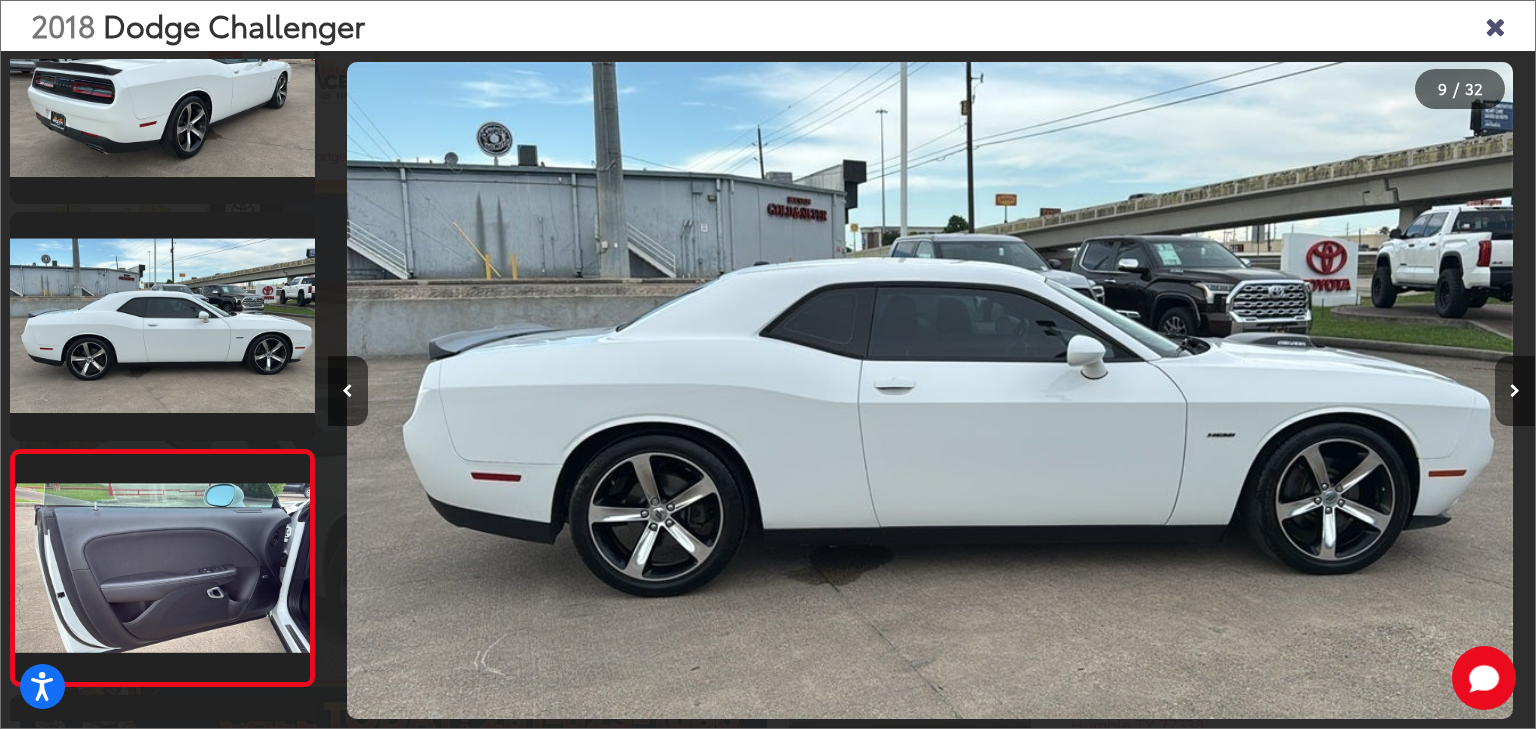 scroll, scrollTop: 0, scrollLeft: 8780, axis: horizontal 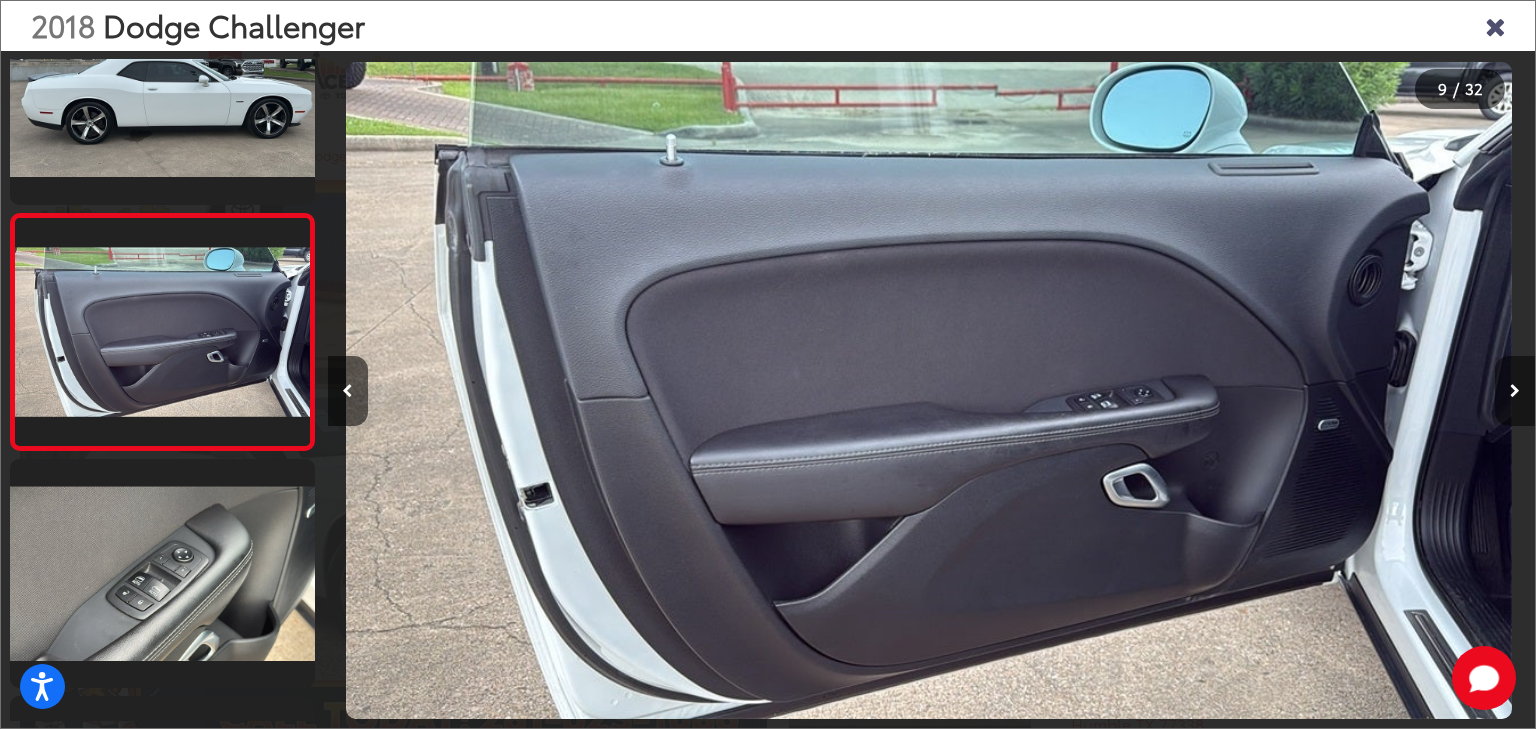 click at bounding box center (1515, 391) 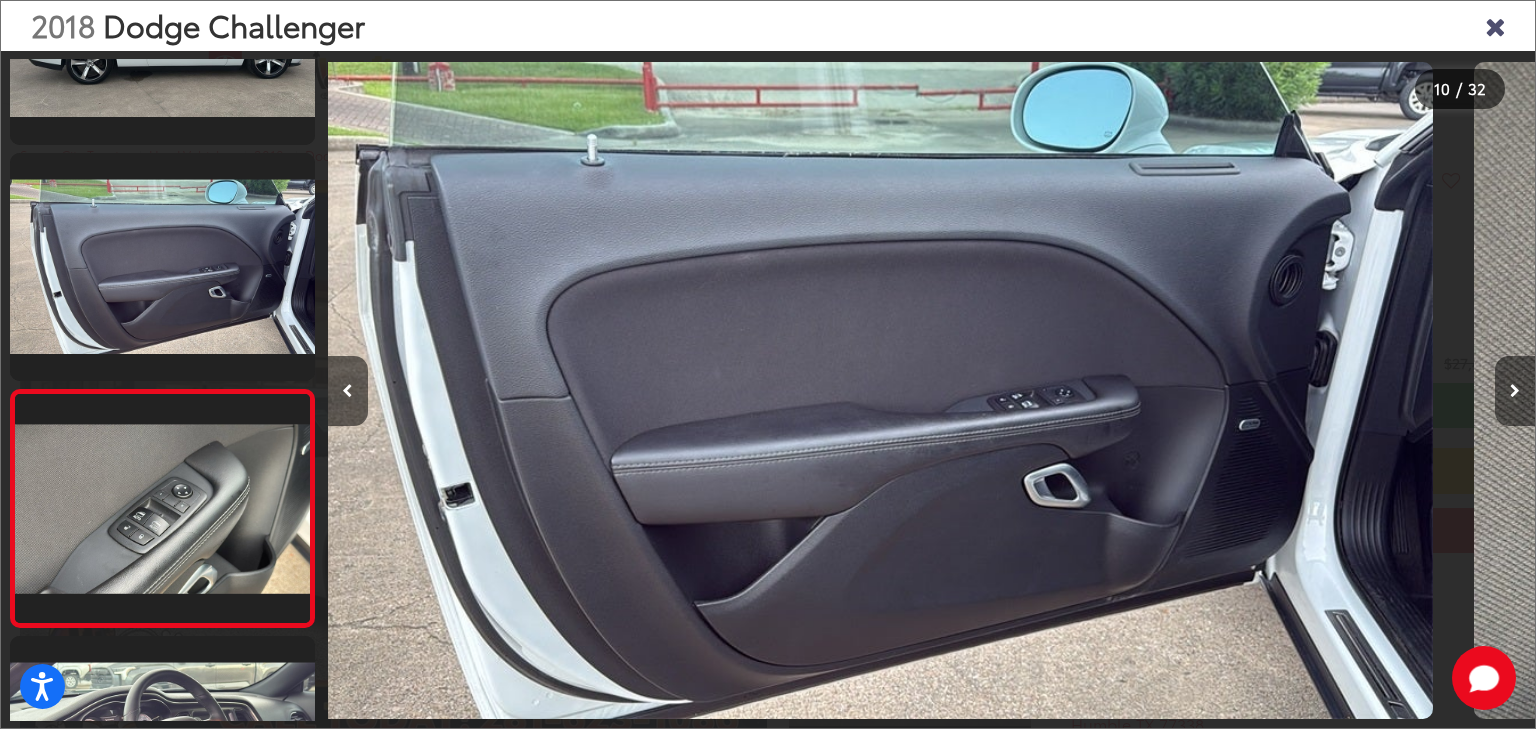 scroll 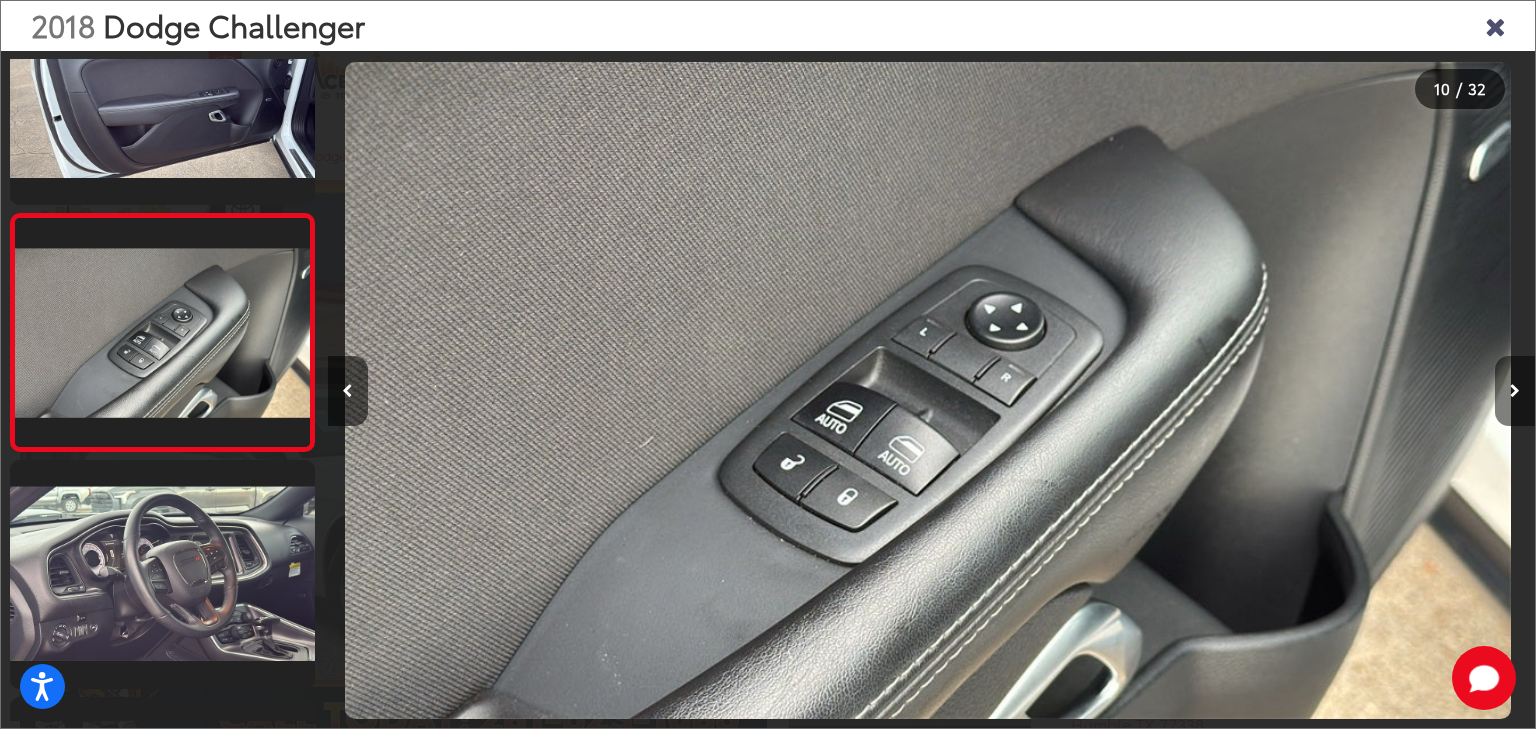 click at bounding box center (1515, 391) 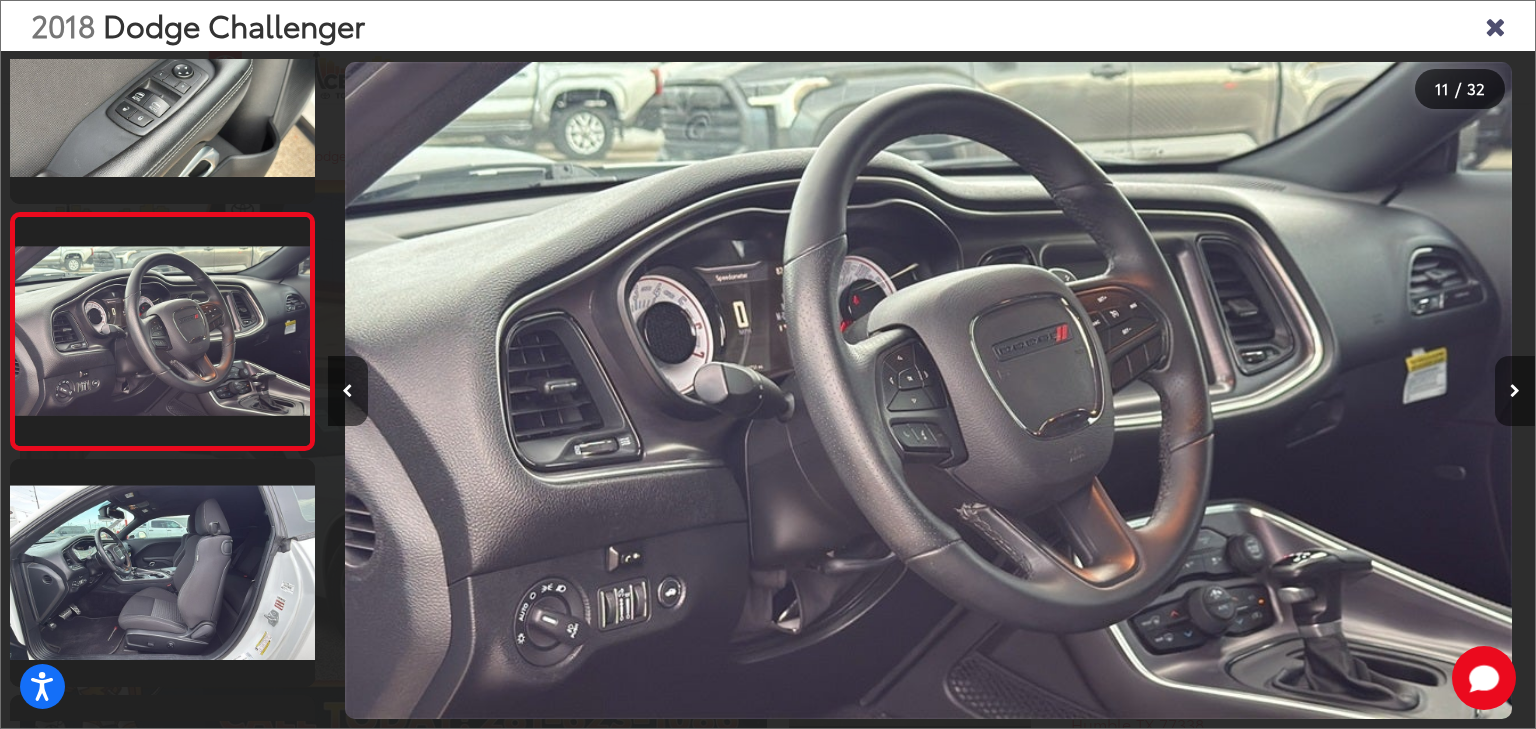 click at bounding box center [1515, 391] 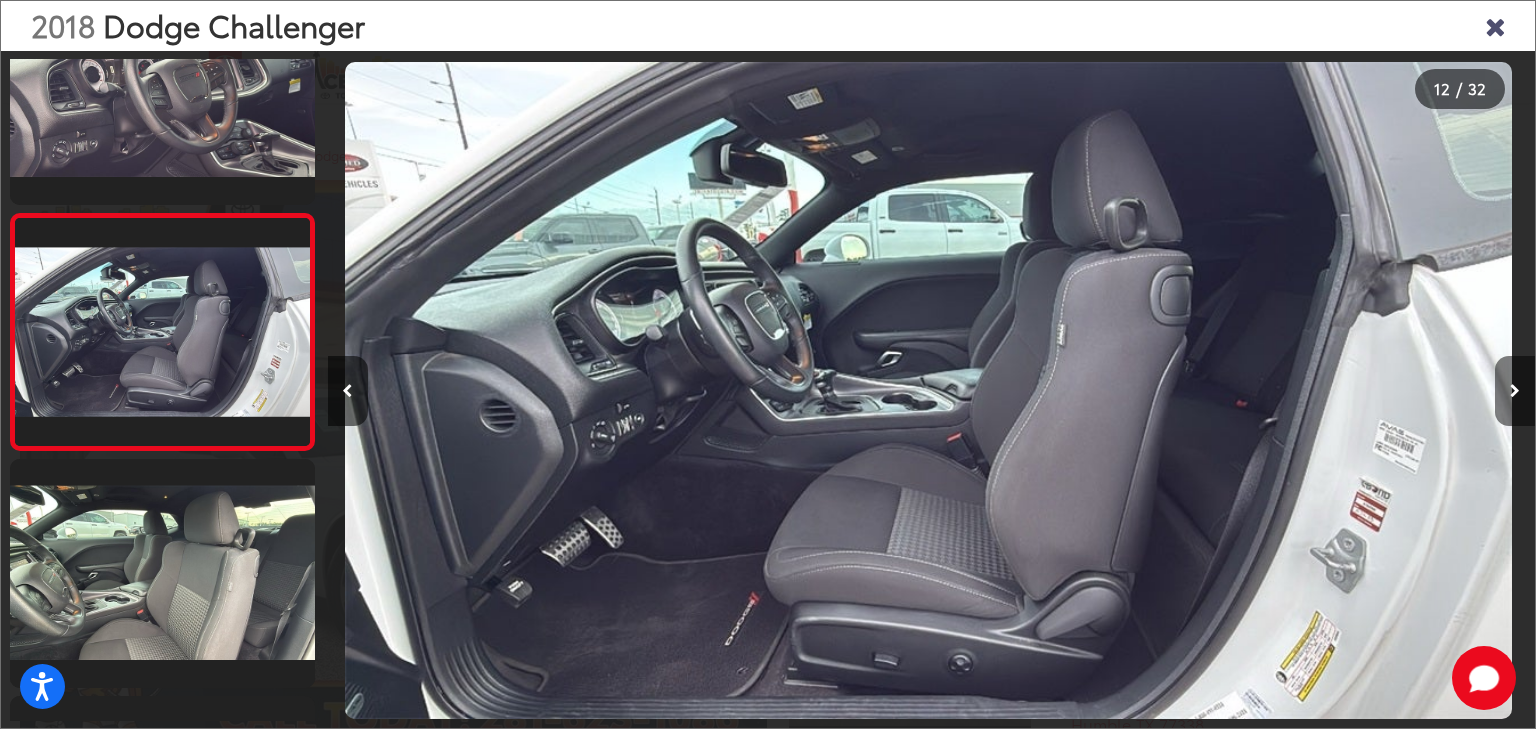 click at bounding box center (1515, 391) 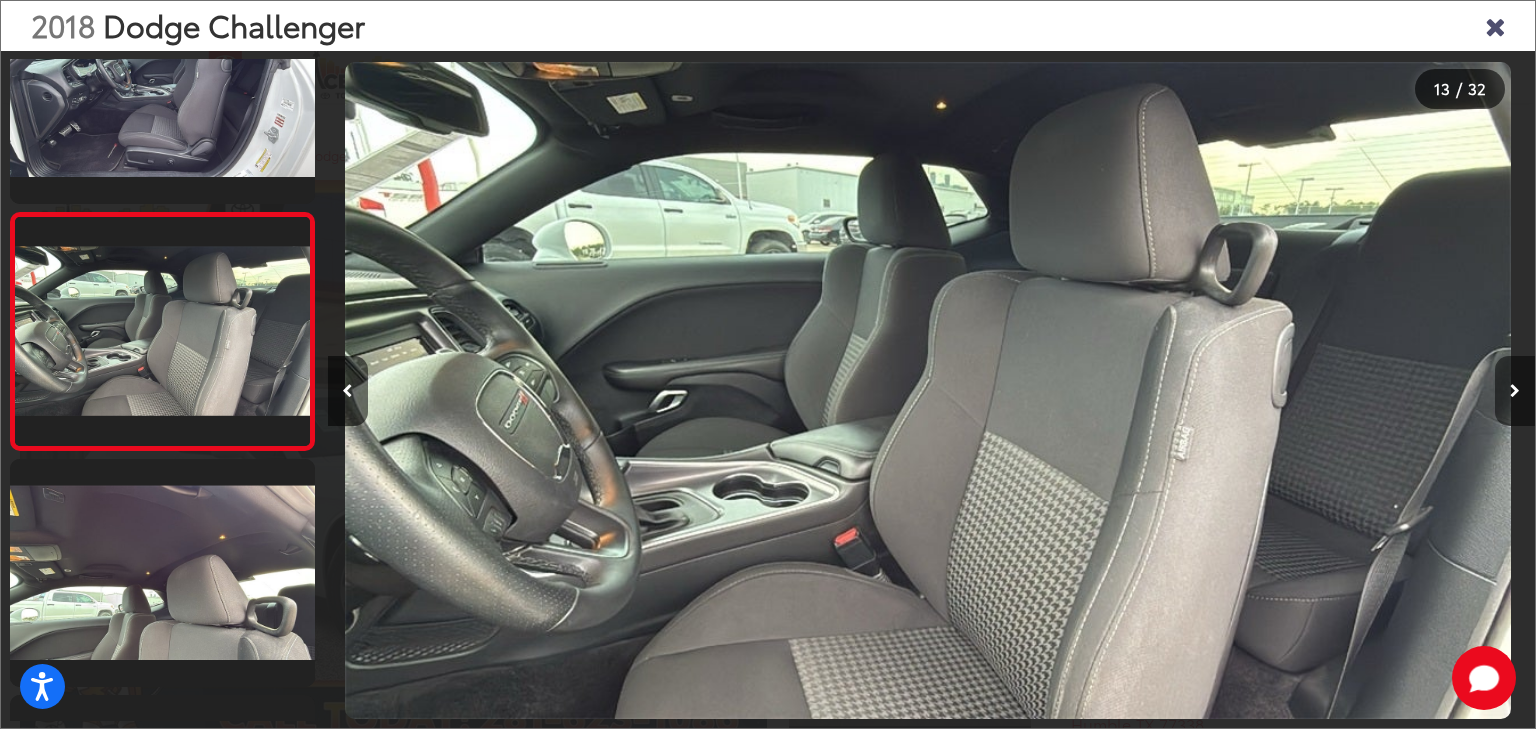 click at bounding box center [1515, 391] 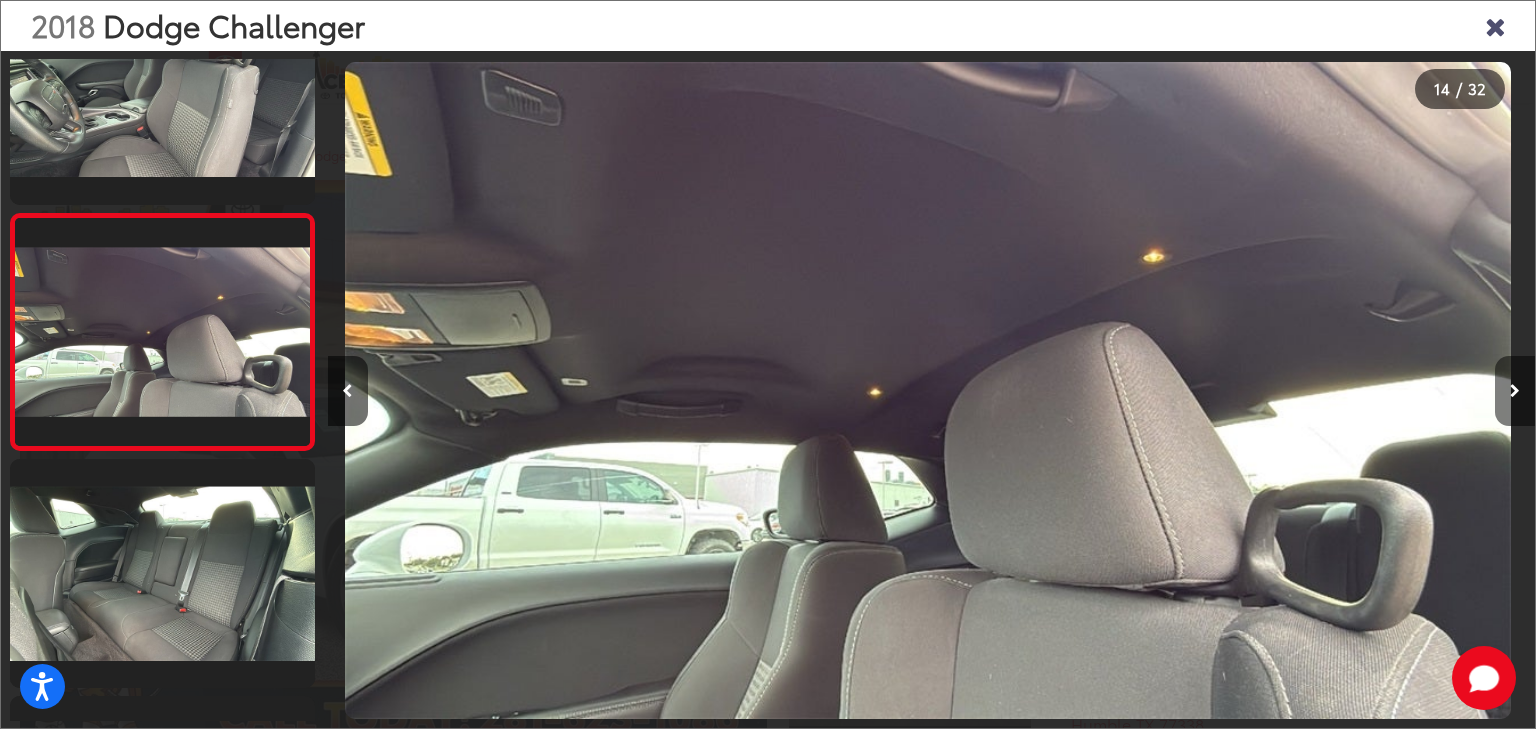 click at bounding box center [1515, 391] 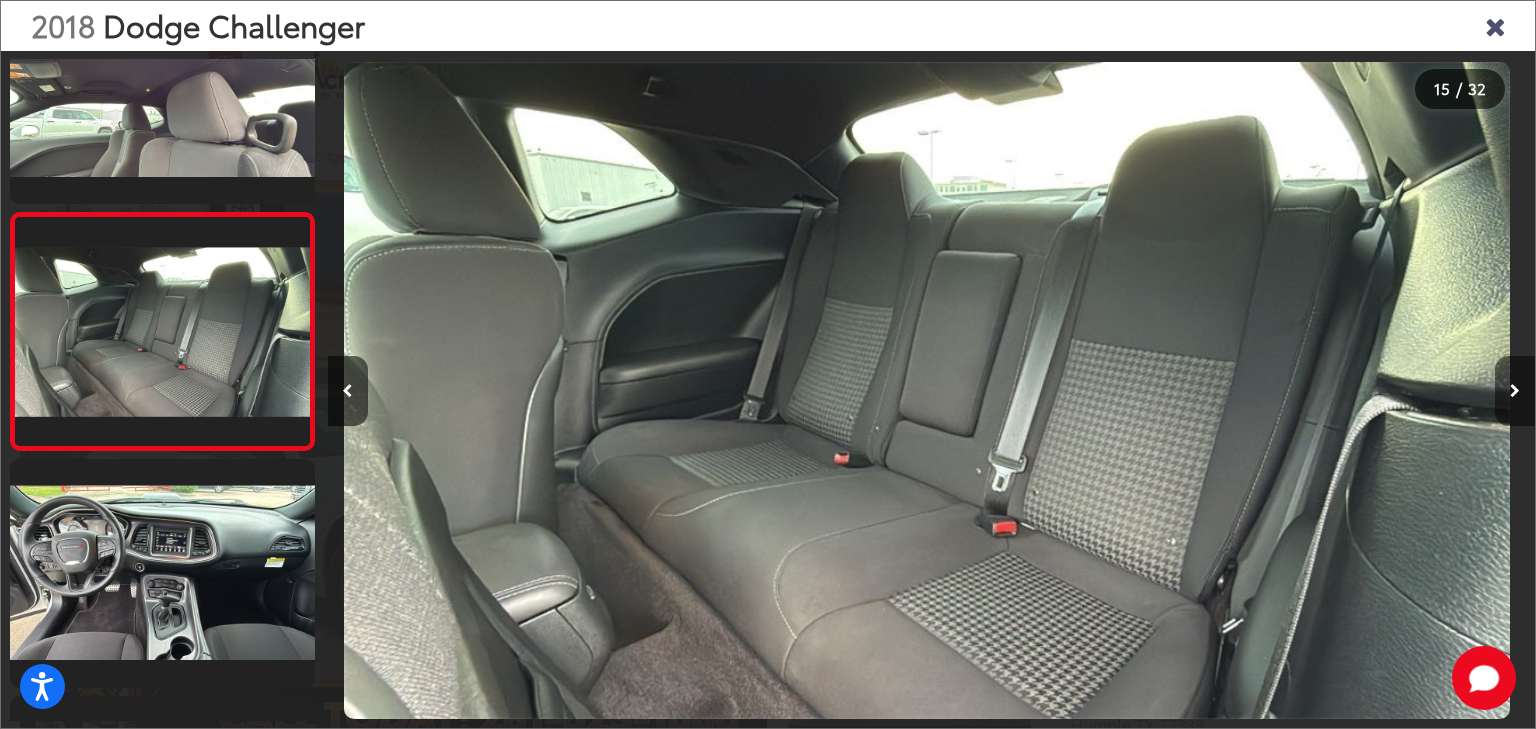 click at bounding box center (1515, 391) 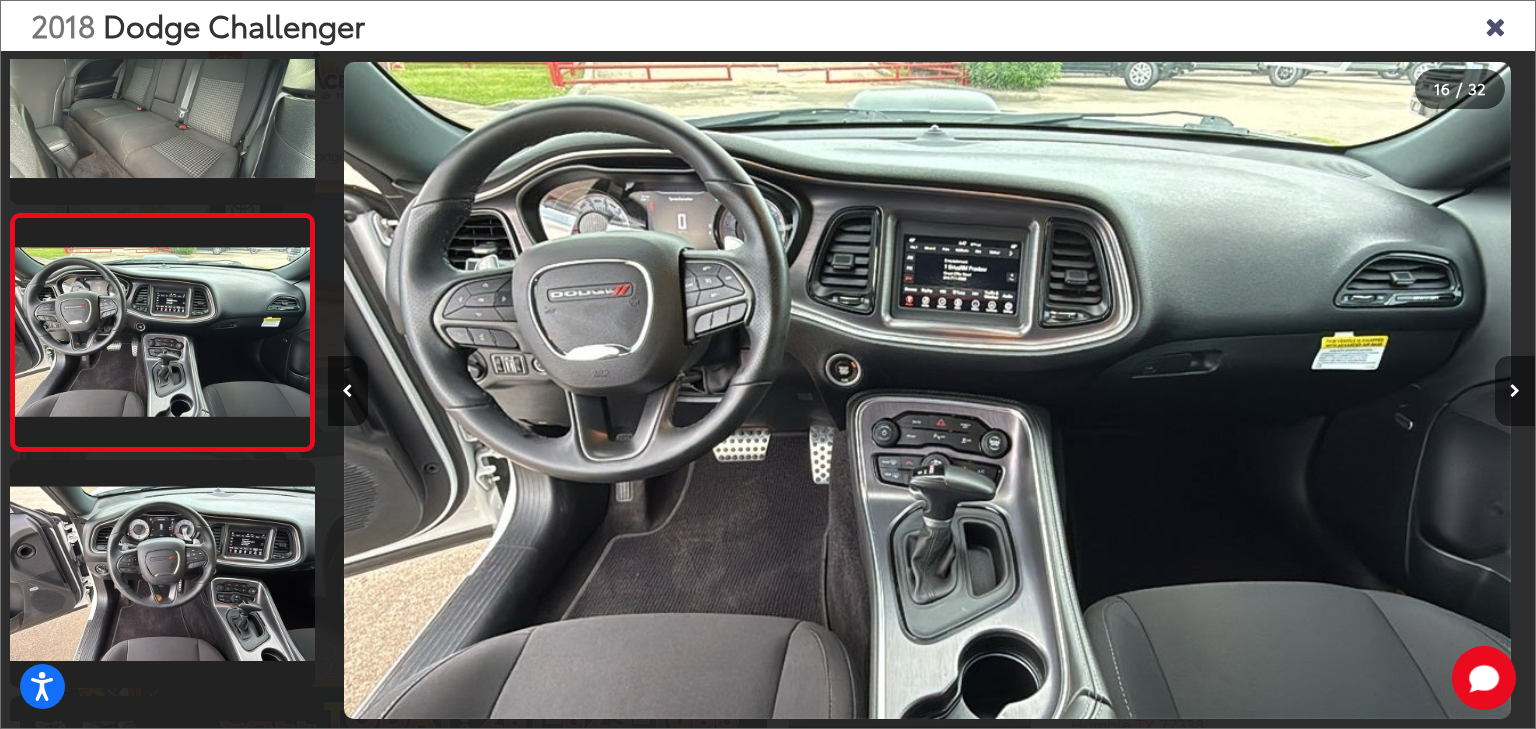 click at bounding box center [1515, 391] 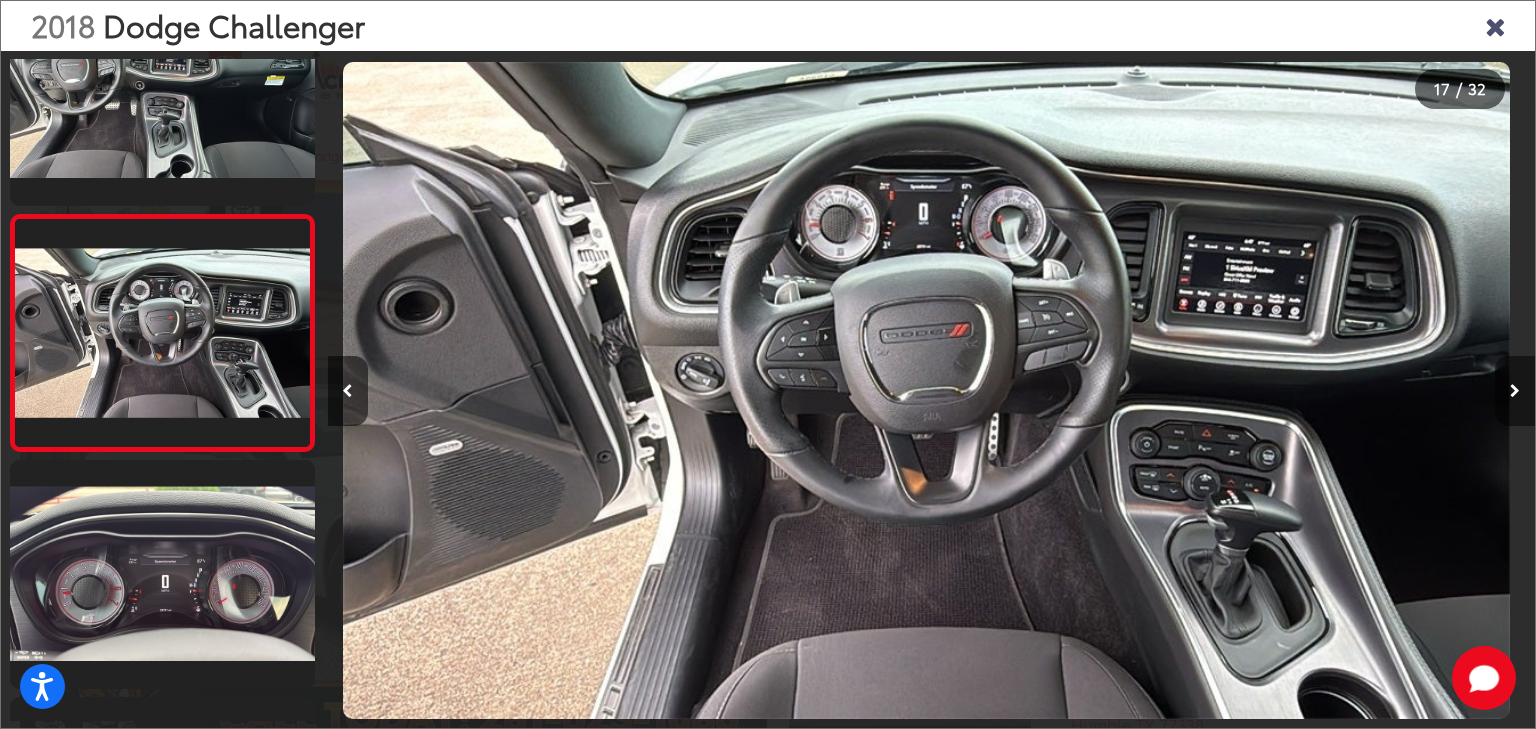 click at bounding box center [1515, 391] 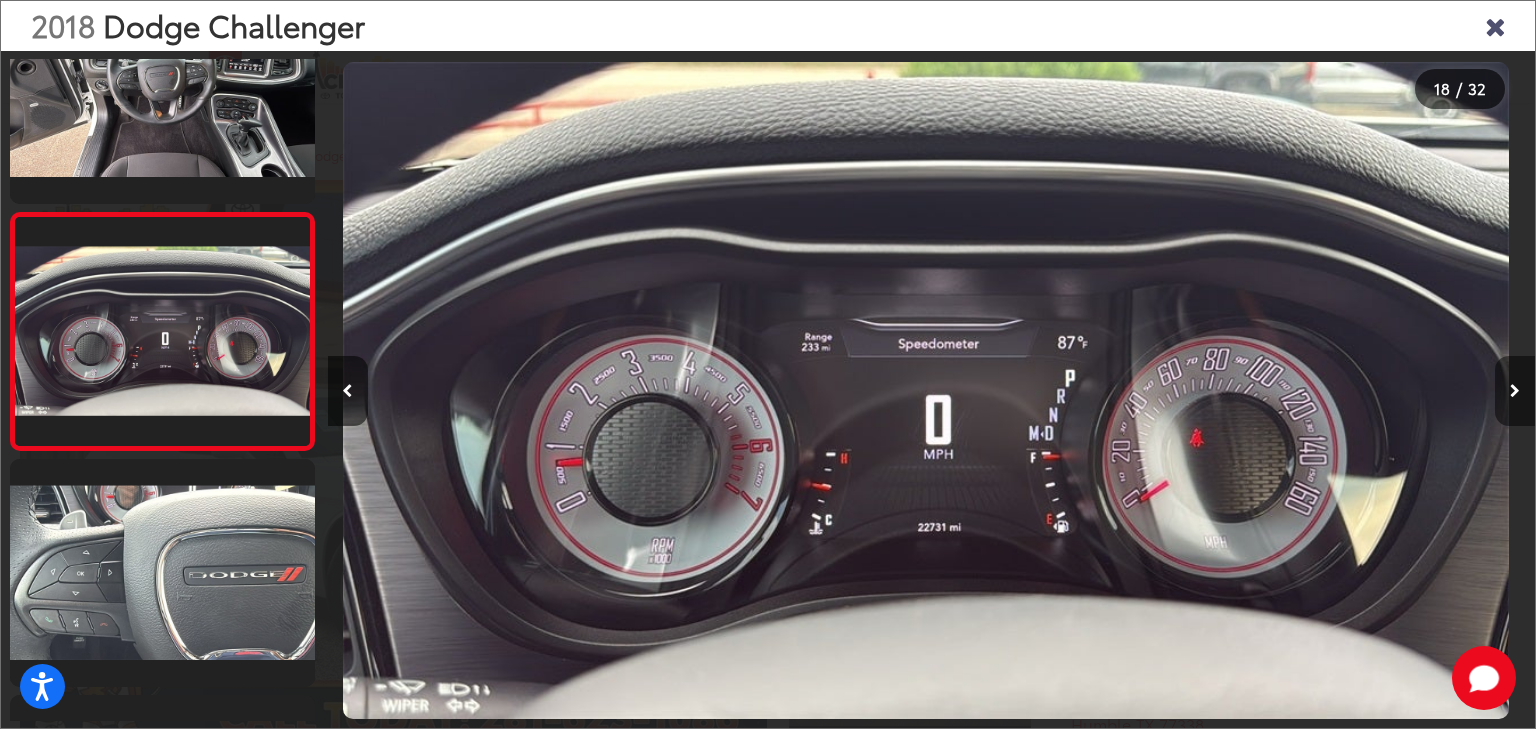 click at bounding box center (1515, 391) 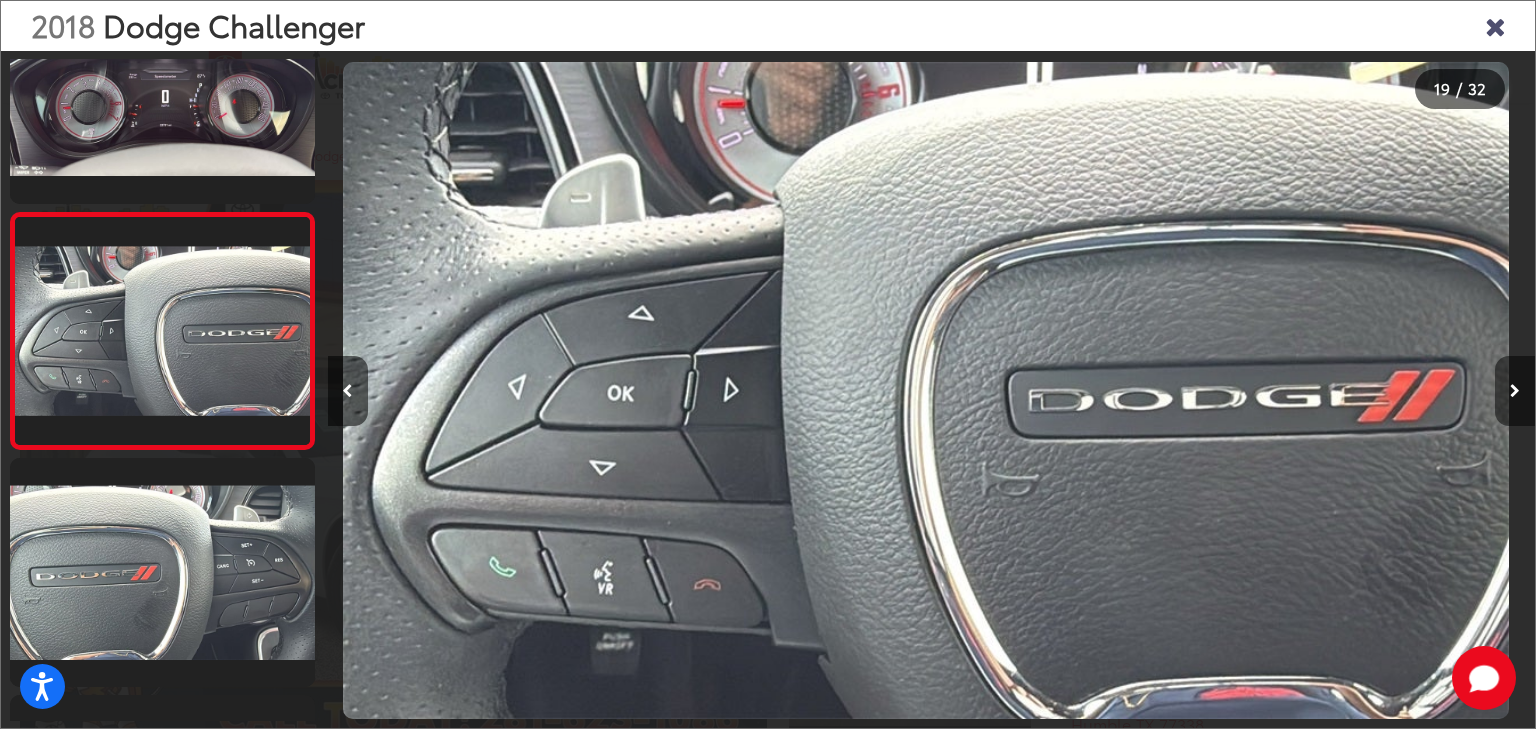 click at bounding box center (1515, 391) 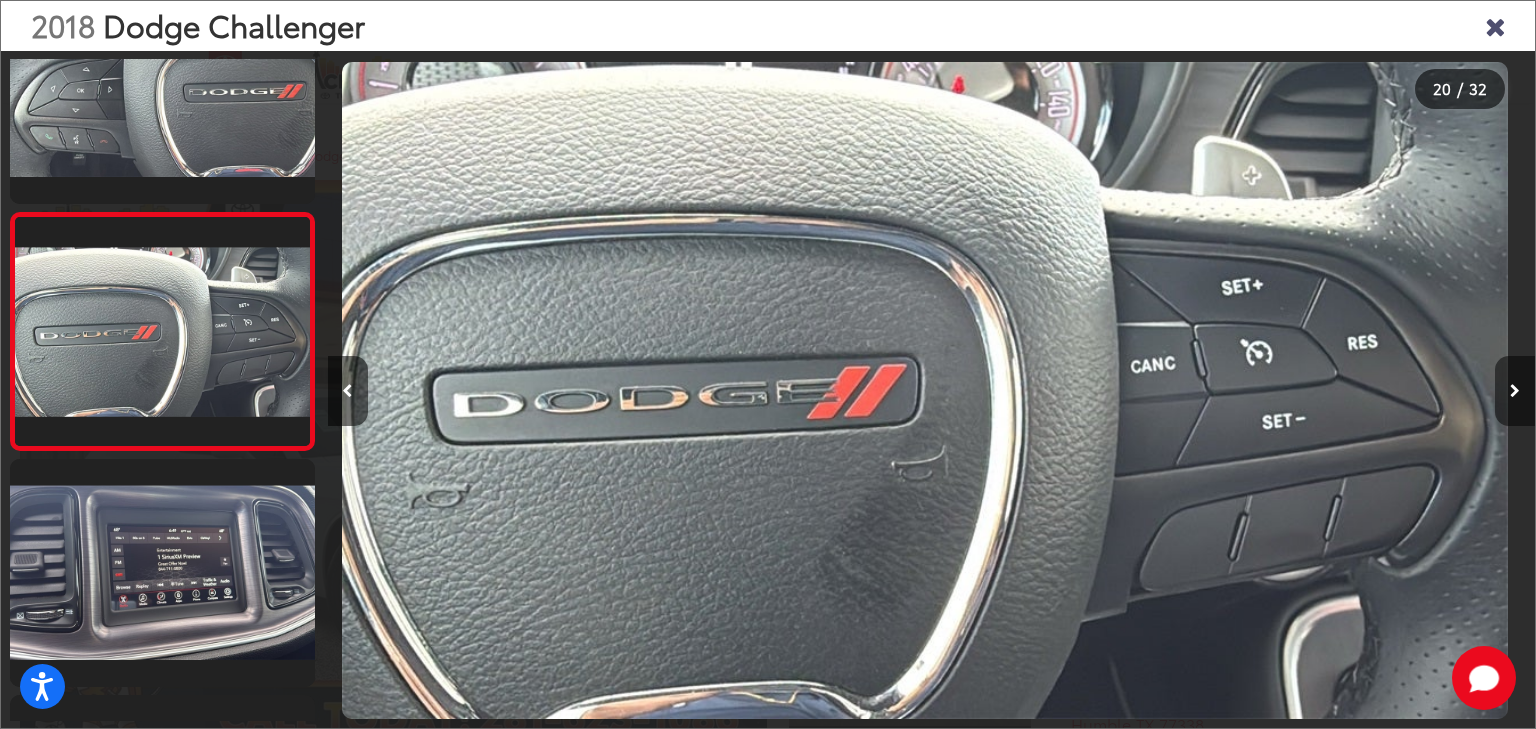 click at bounding box center [1515, 391] 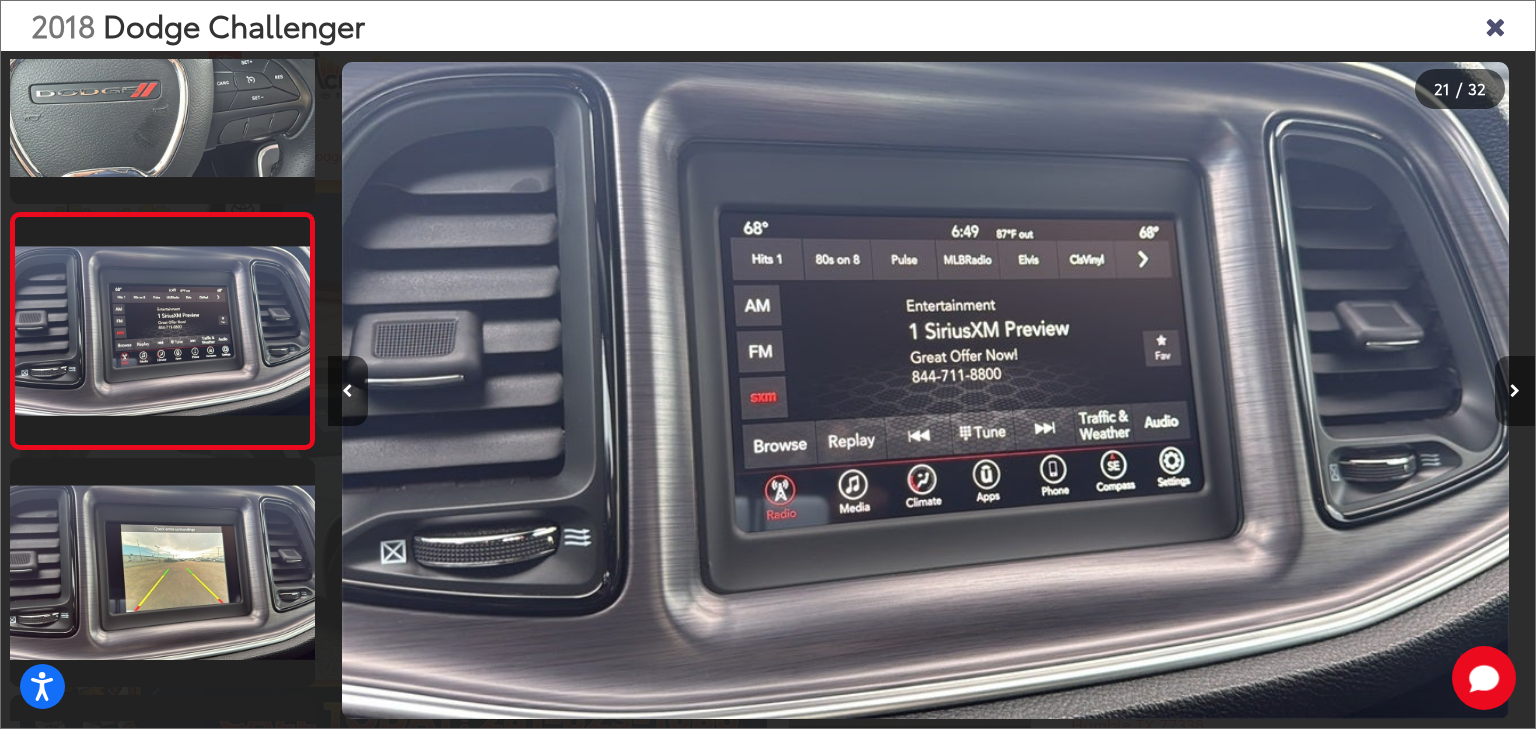 click at bounding box center [1515, 391] 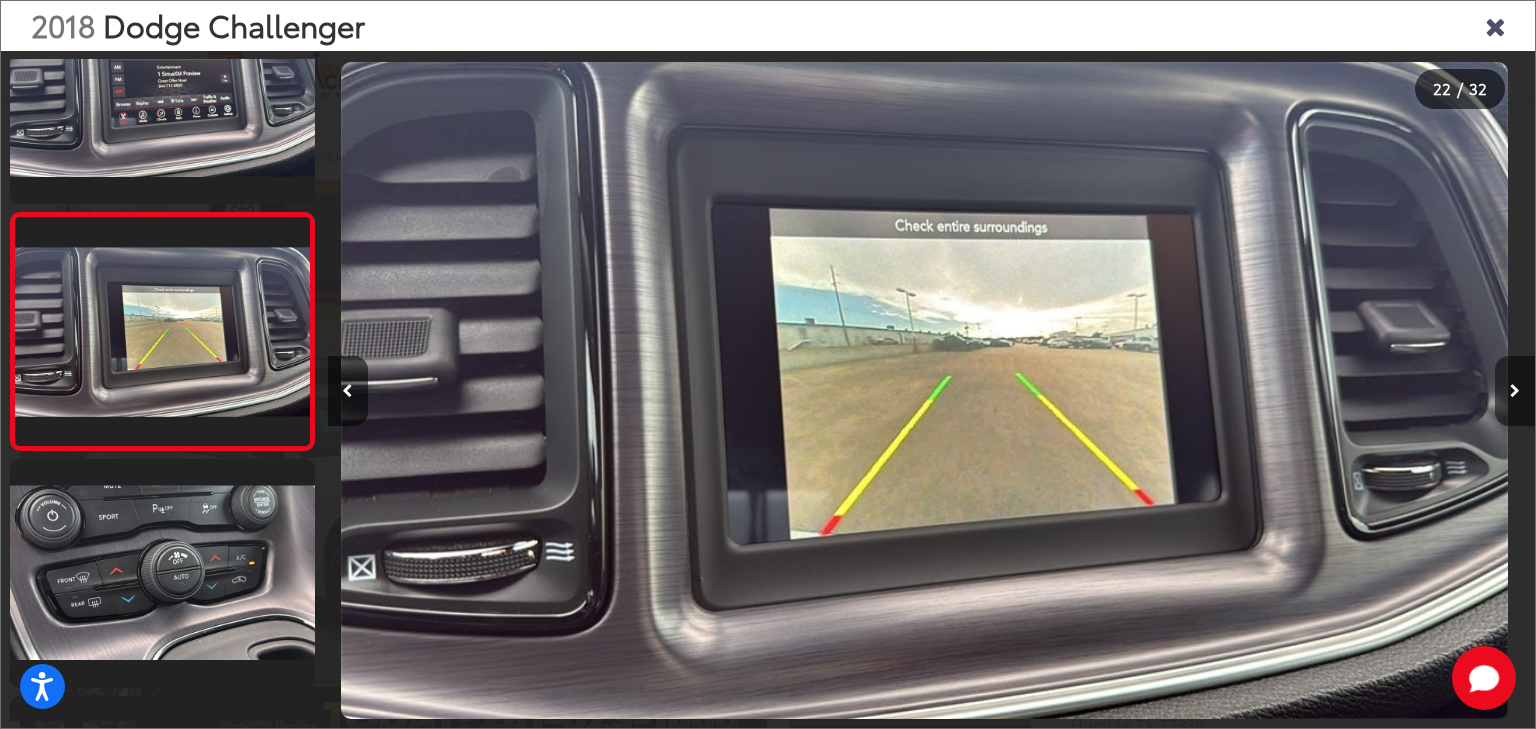 click at bounding box center (1515, 391) 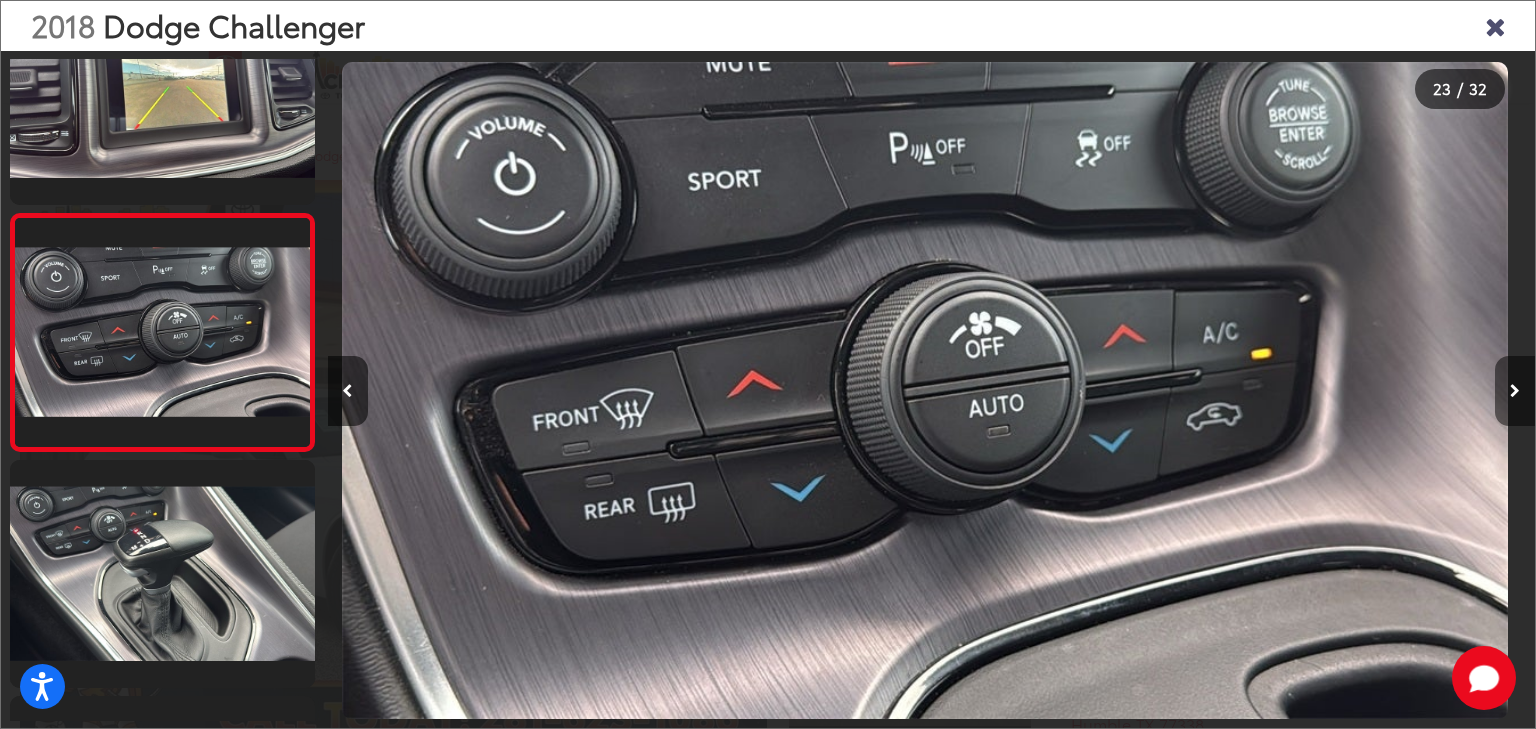 click at bounding box center [1515, 391] 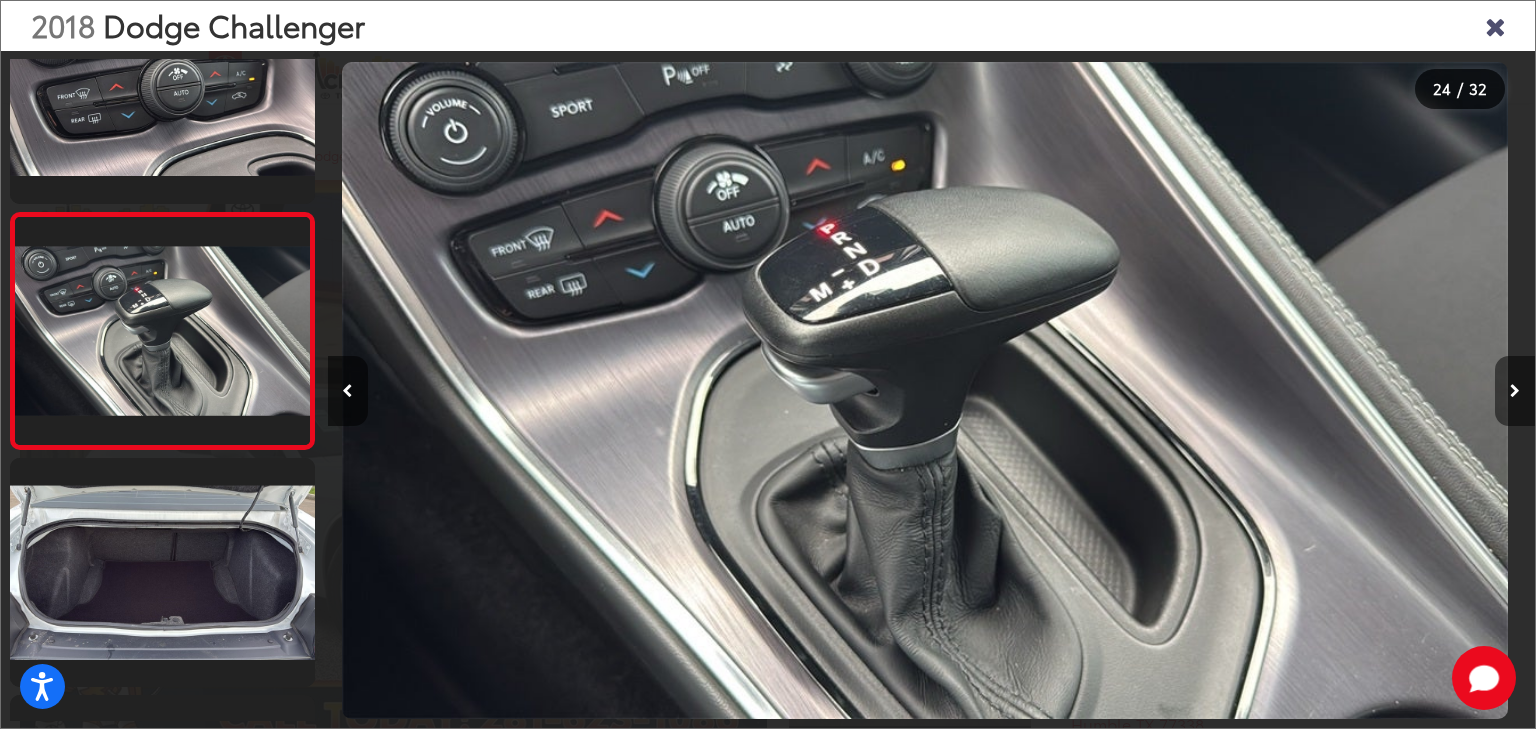 click at bounding box center [1515, 391] 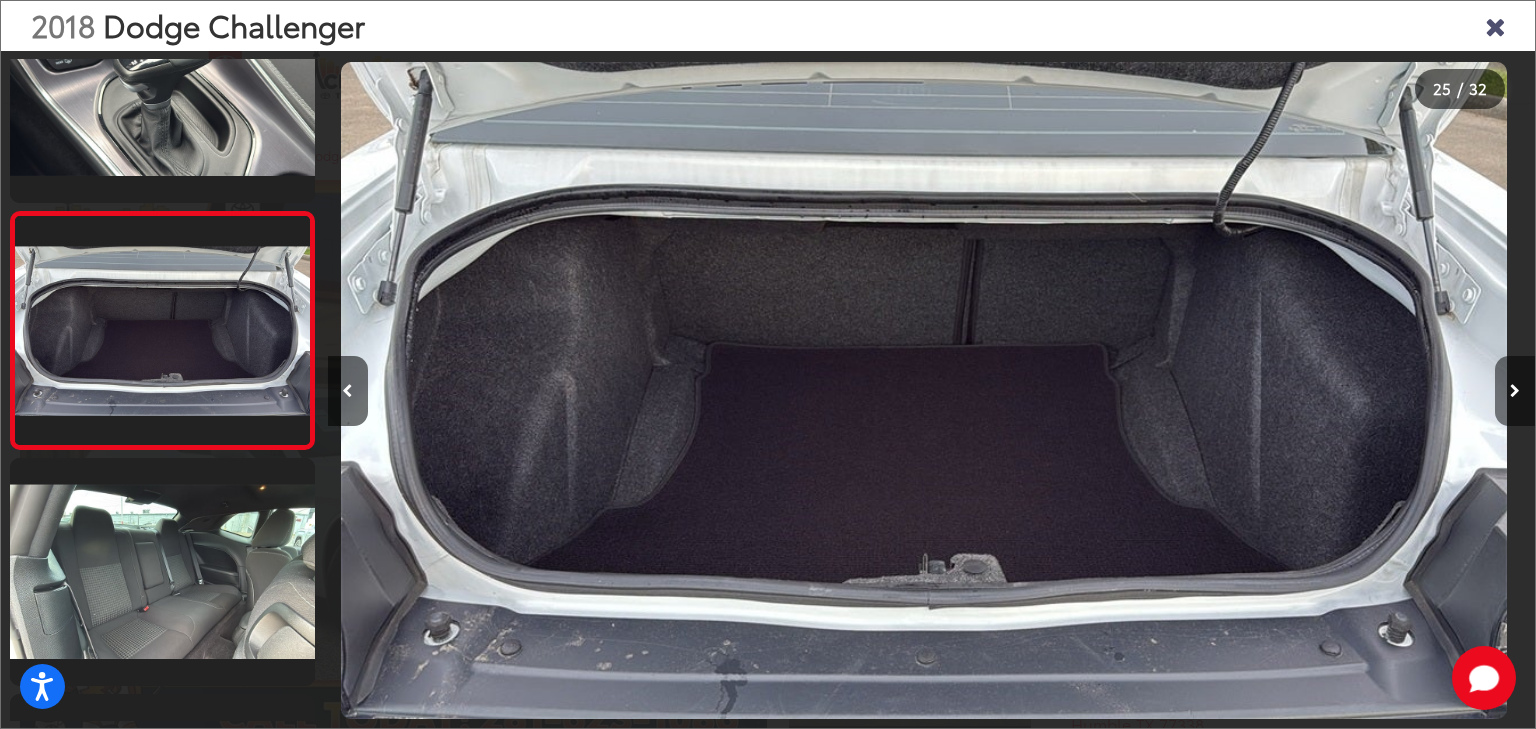 click at bounding box center (1515, 391) 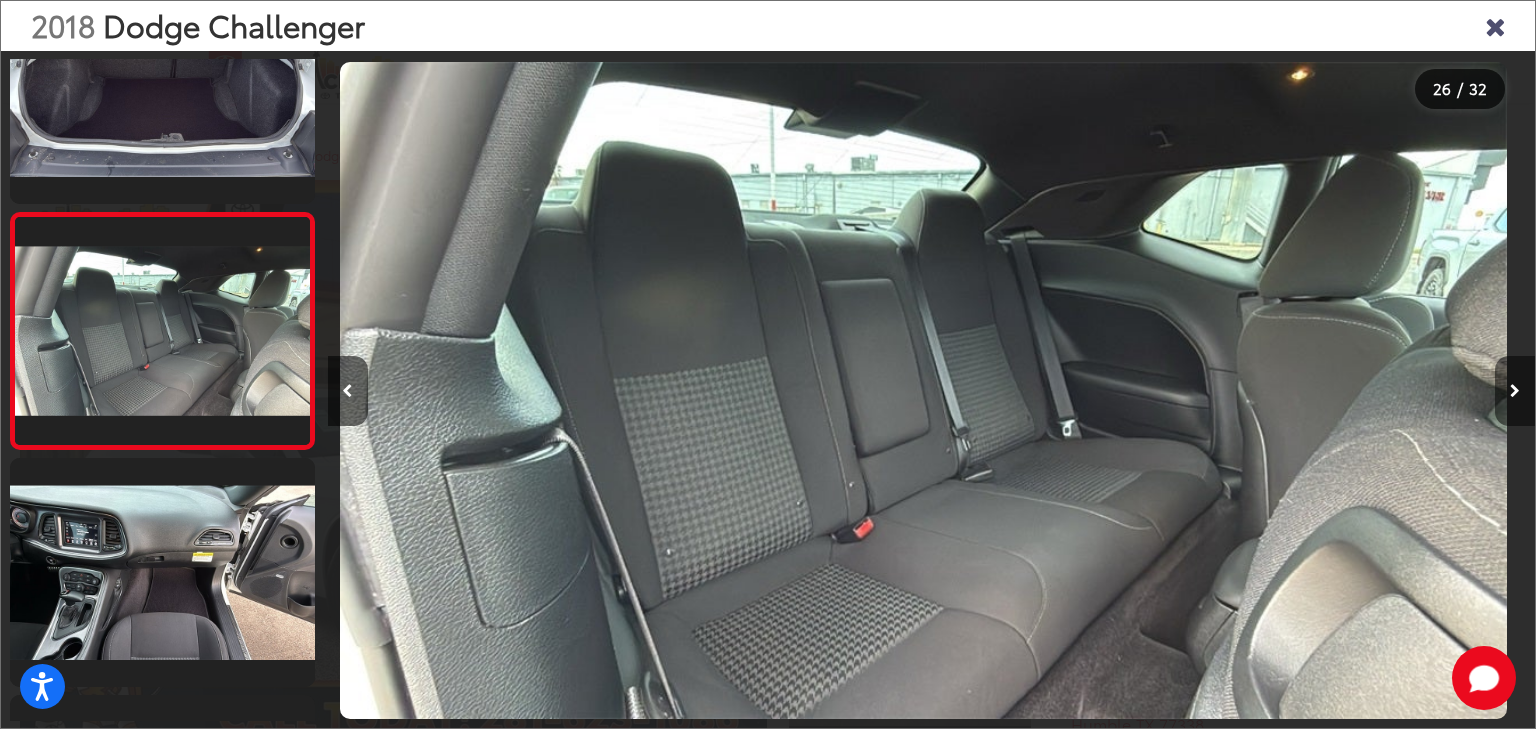 click at bounding box center [1515, 391] 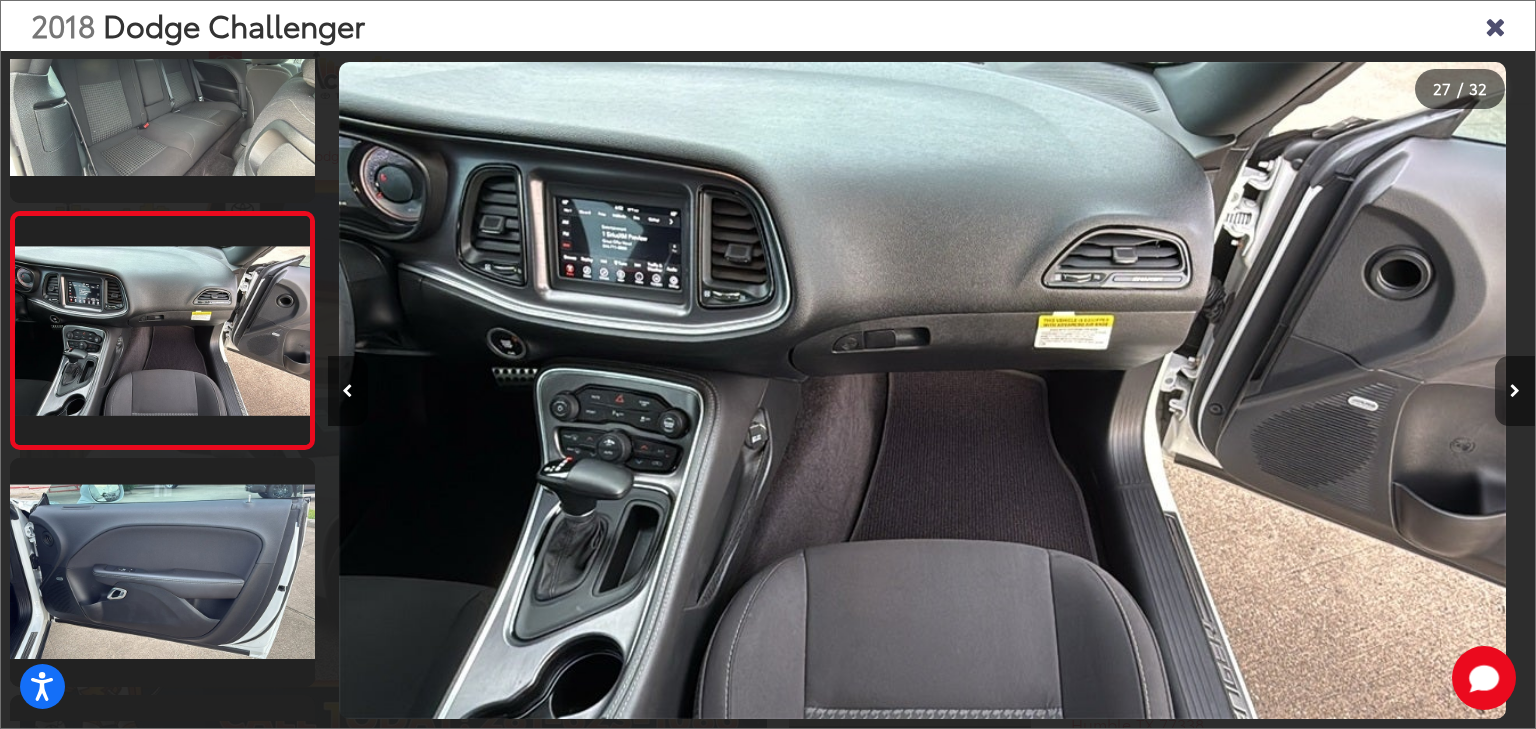 click at bounding box center [1515, 391] 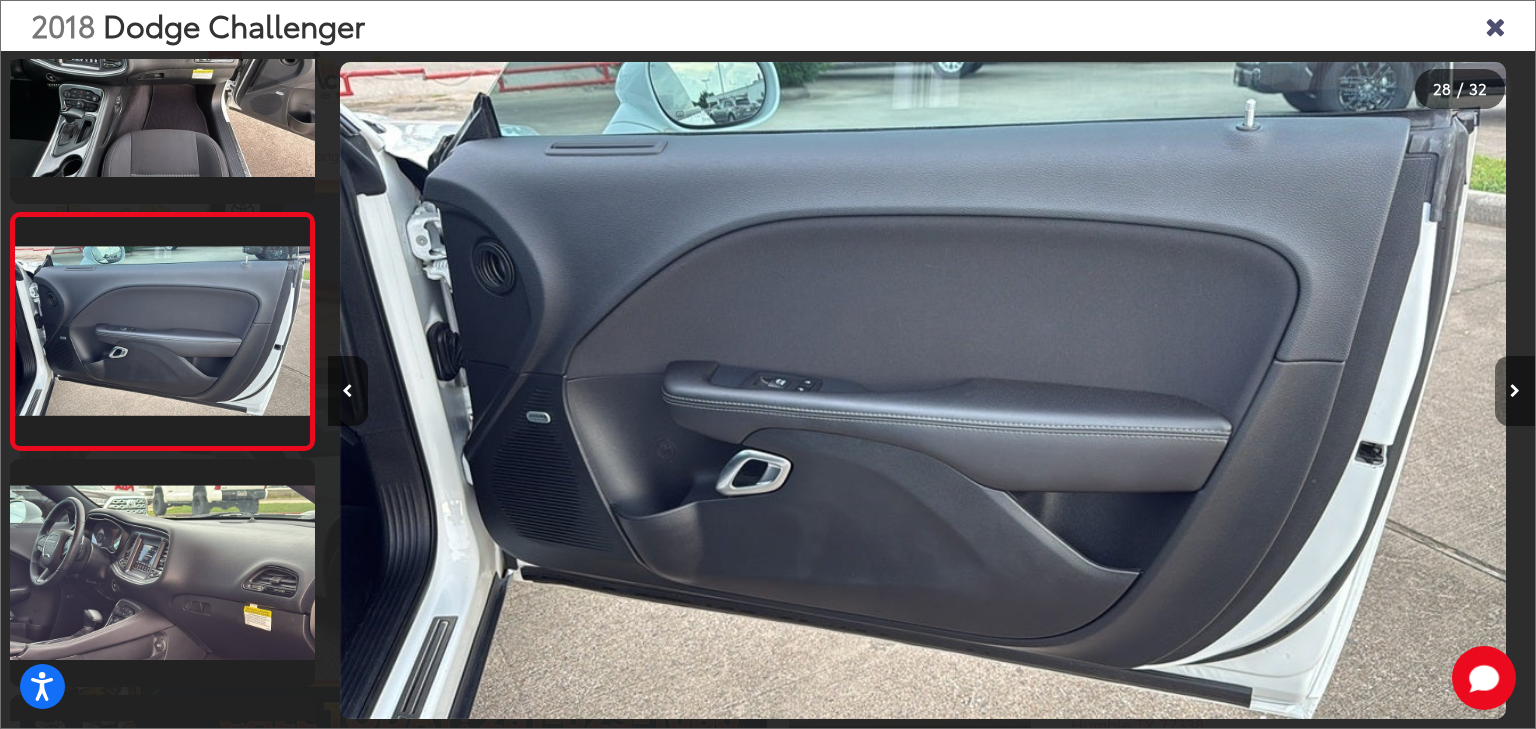 click at bounding box center [1515, 391] 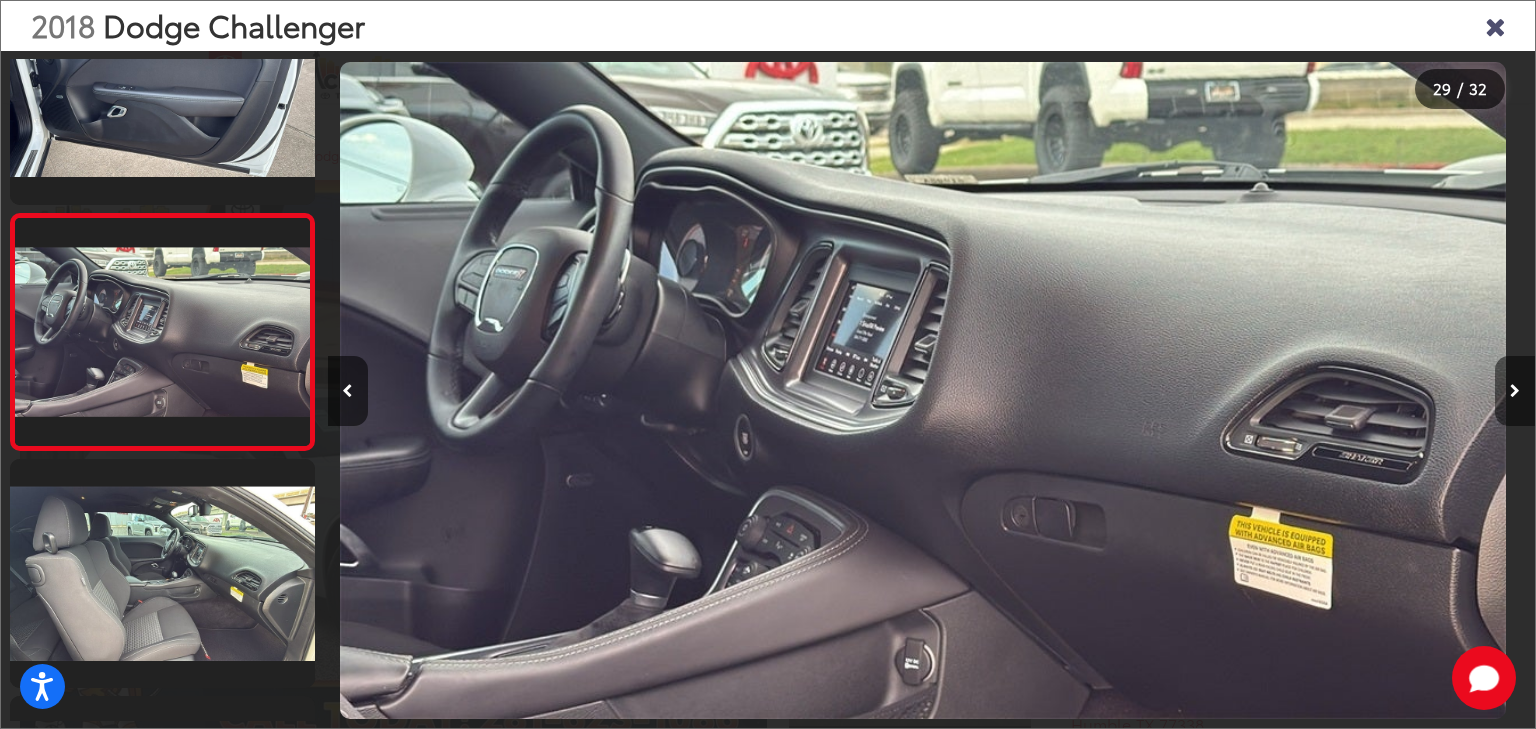 click at bounding box center (1515, 391) 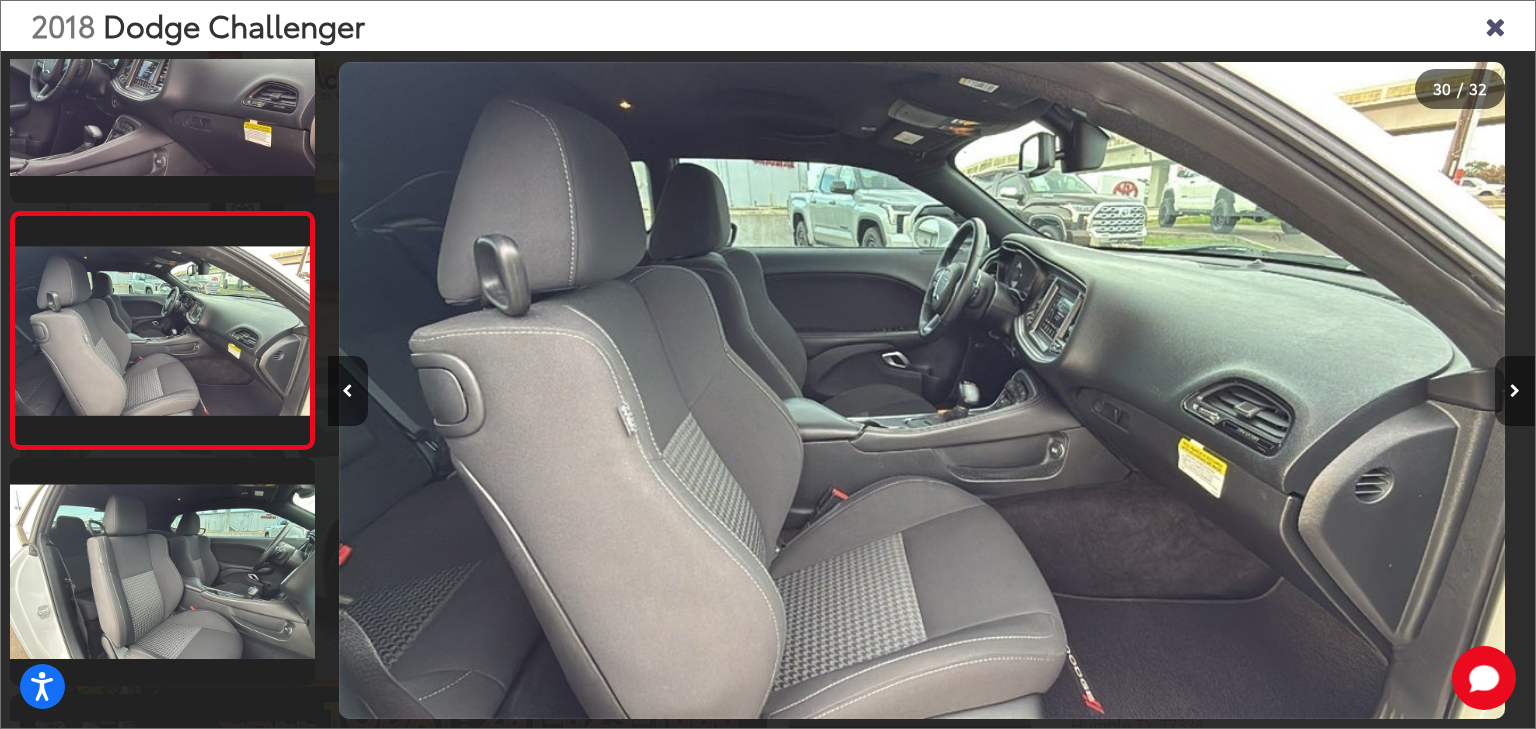 click at bounding box center [1515, 391] 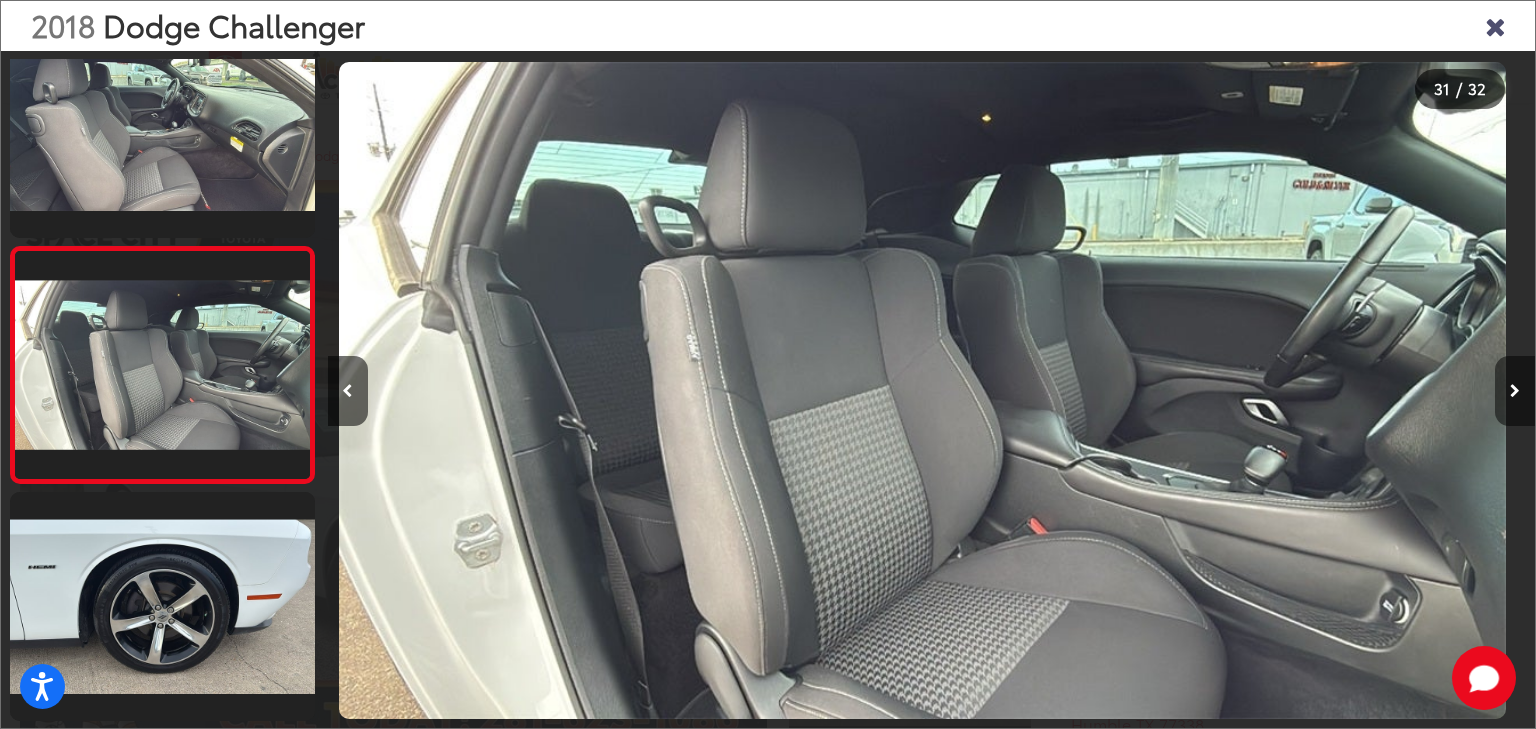 click at bounding box center [1515, 391] 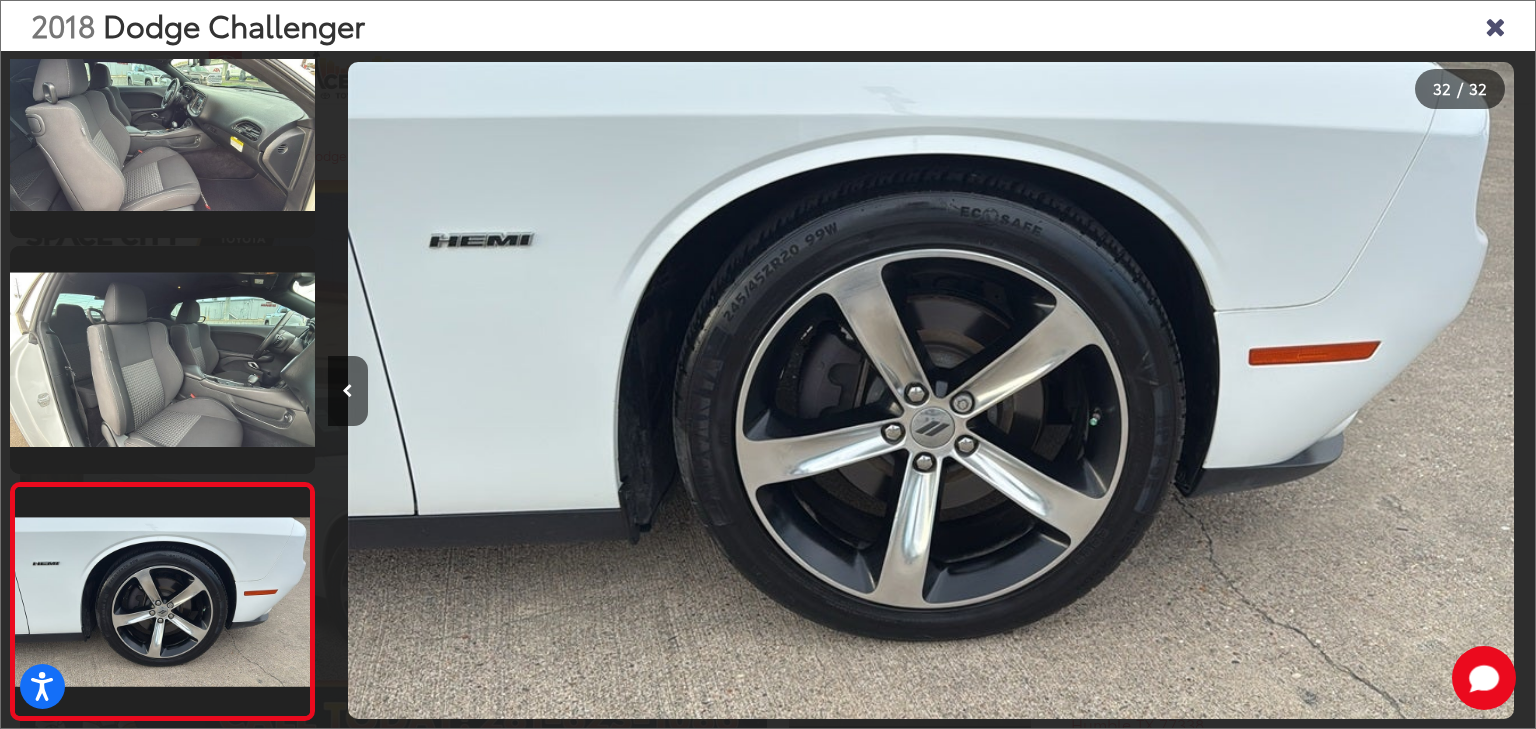 click at bounding box center [1384, 390] 